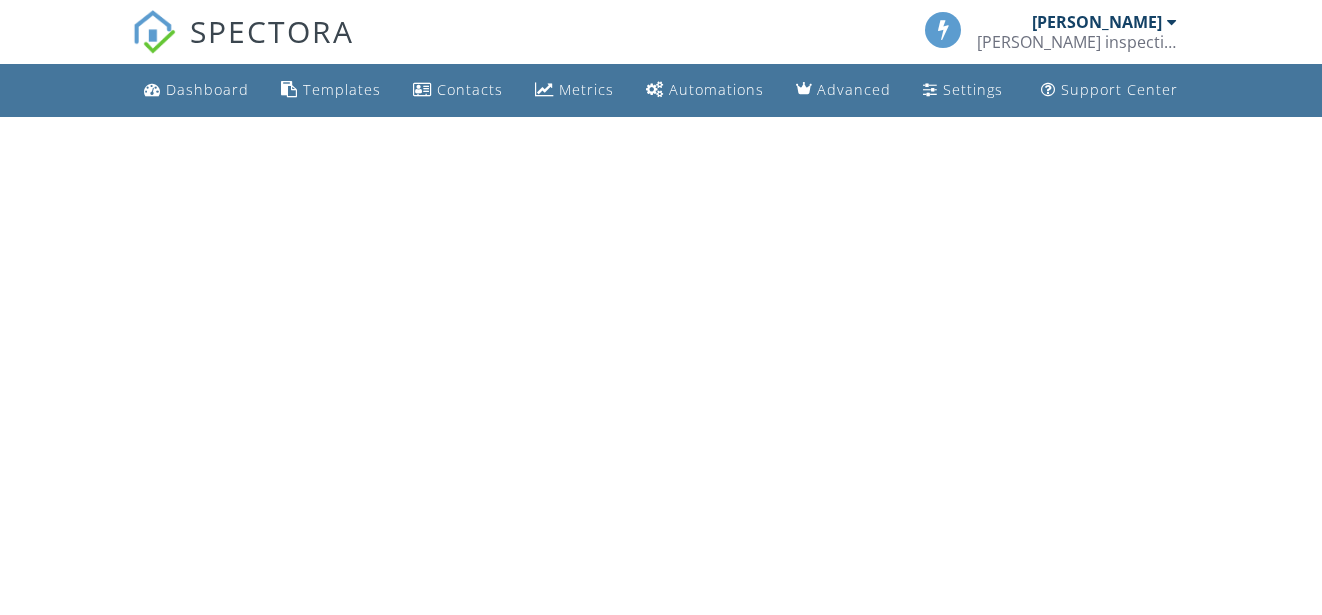 scroll, scrollTop: 0, scrollLeft: 0, axis: both 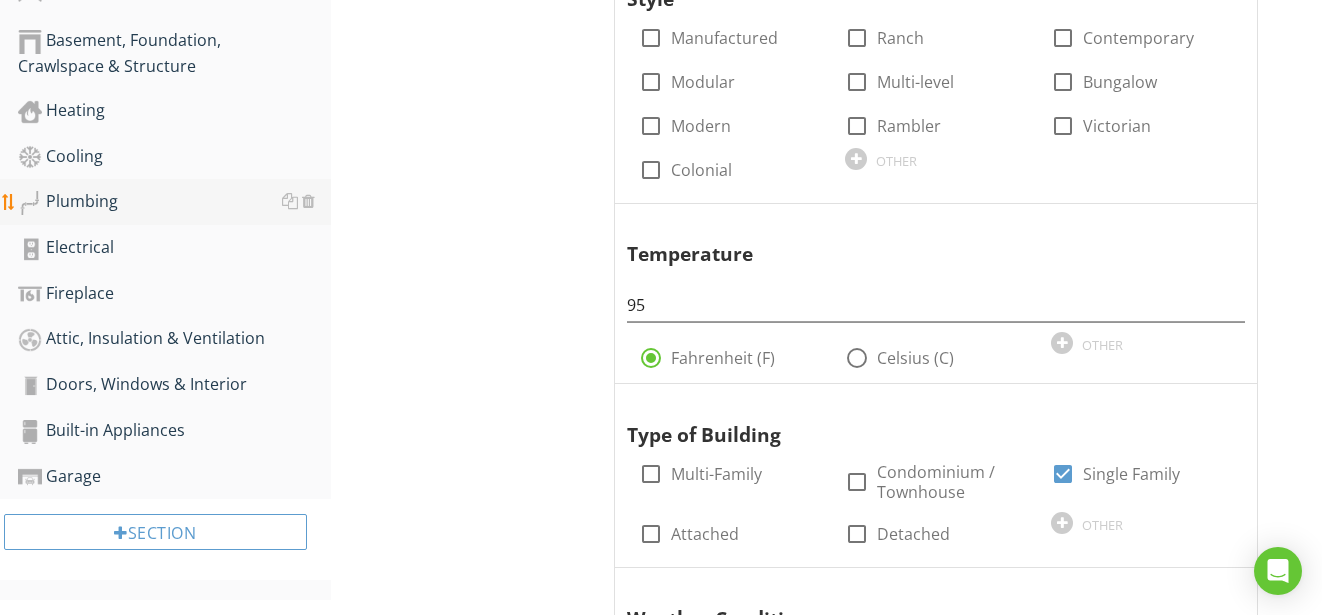 click on "Plumbing" at bounding box center (174, 202) 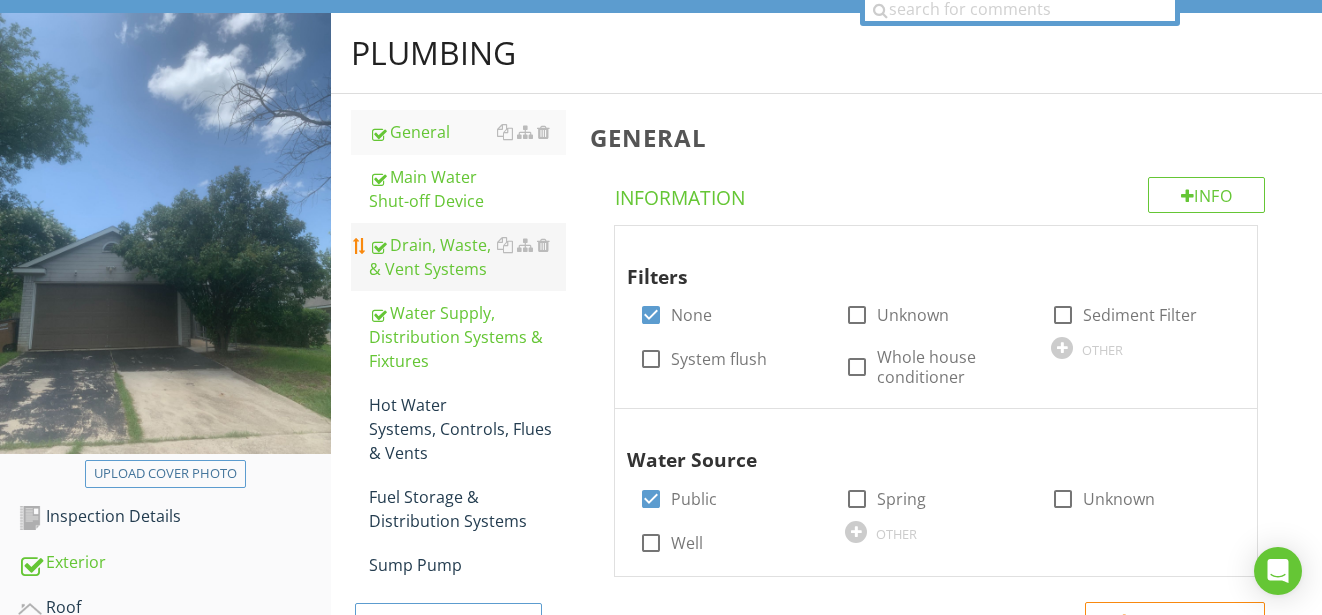 scroll, scrollTop: 185, scrollLeft: 0, axis: vertical 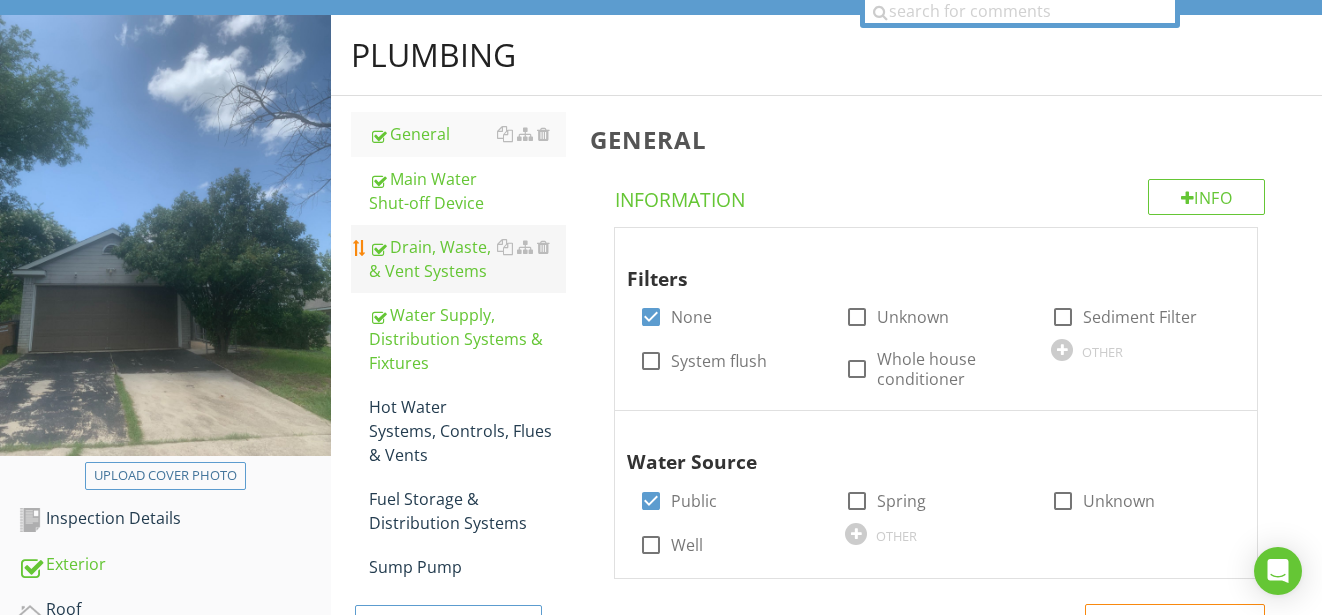 click on "Drain, Waste, & Vent Systems" at bounding box center [468, 259] 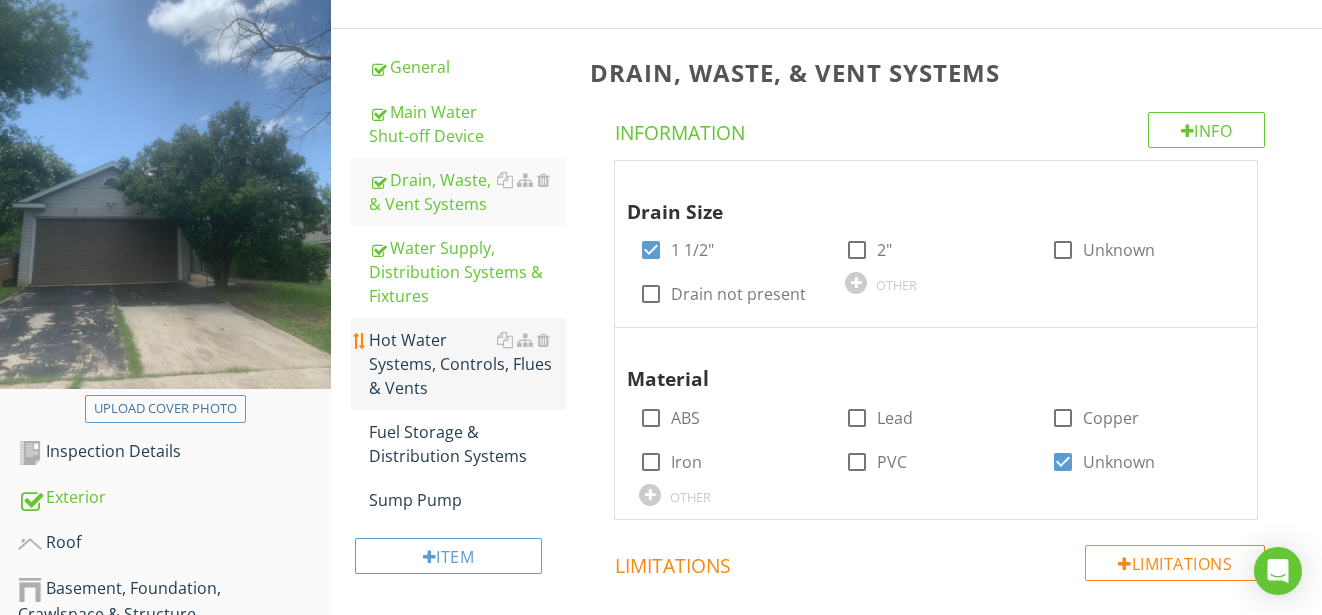 scroll, scrollTop: 317, scrollLeft: 0, axis: vertical 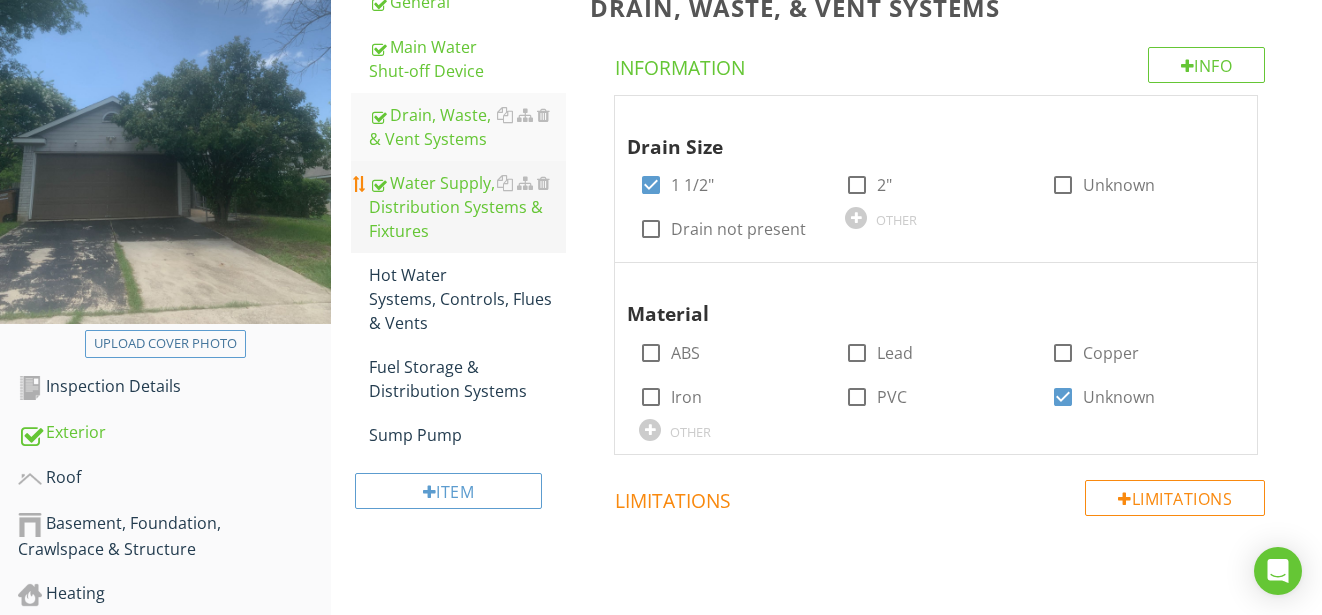 click on "Water Supply, Distribution Systems & Fixtures" at bounding box center (468, 207) 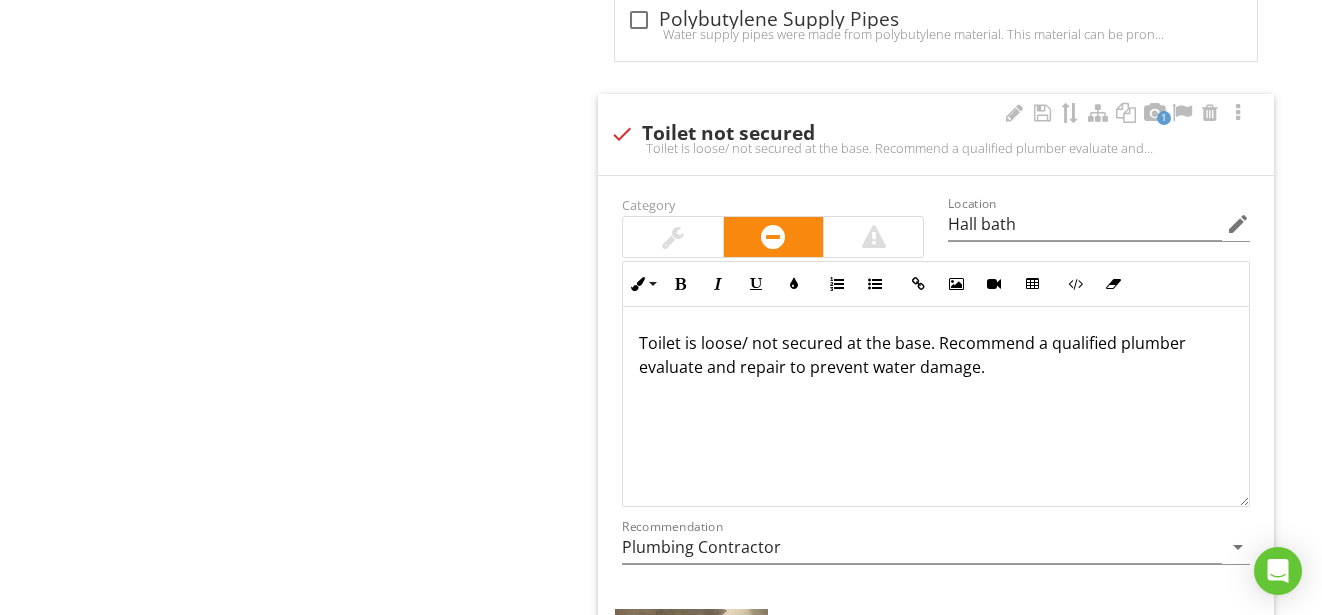 scroll, scrollTop: 1517, scrollLeft: 0, axis: vertical 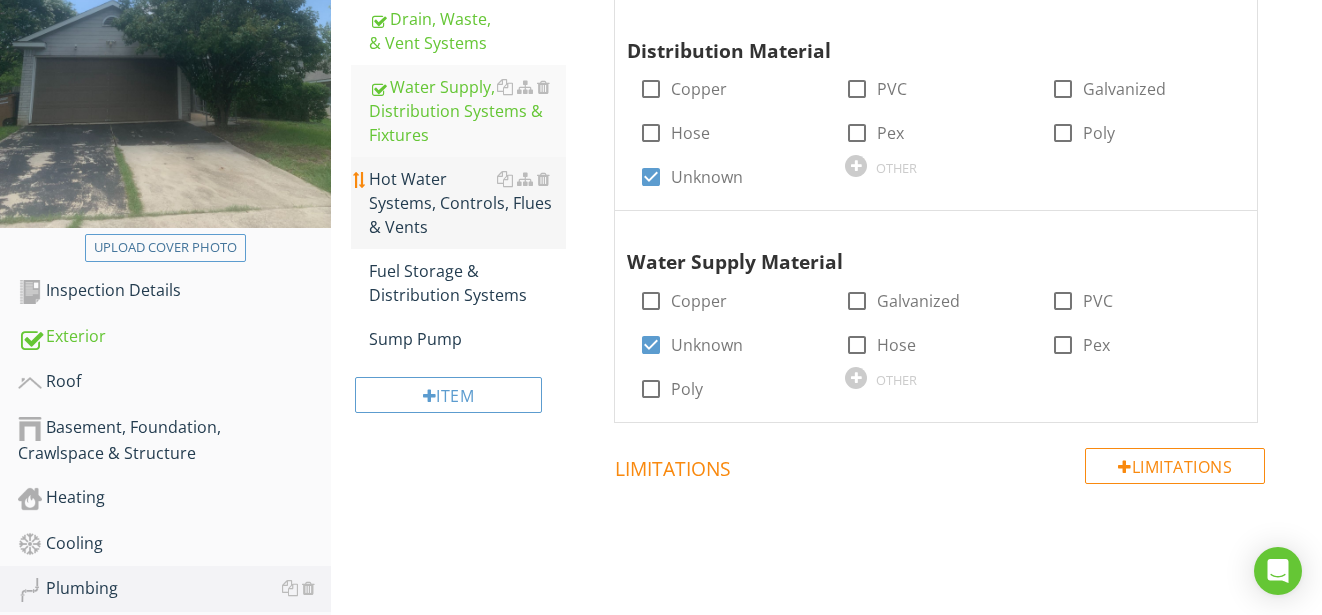 click on "Hot Water Systems, Controls, Flues & Vents" at bounding box center (468, 203) 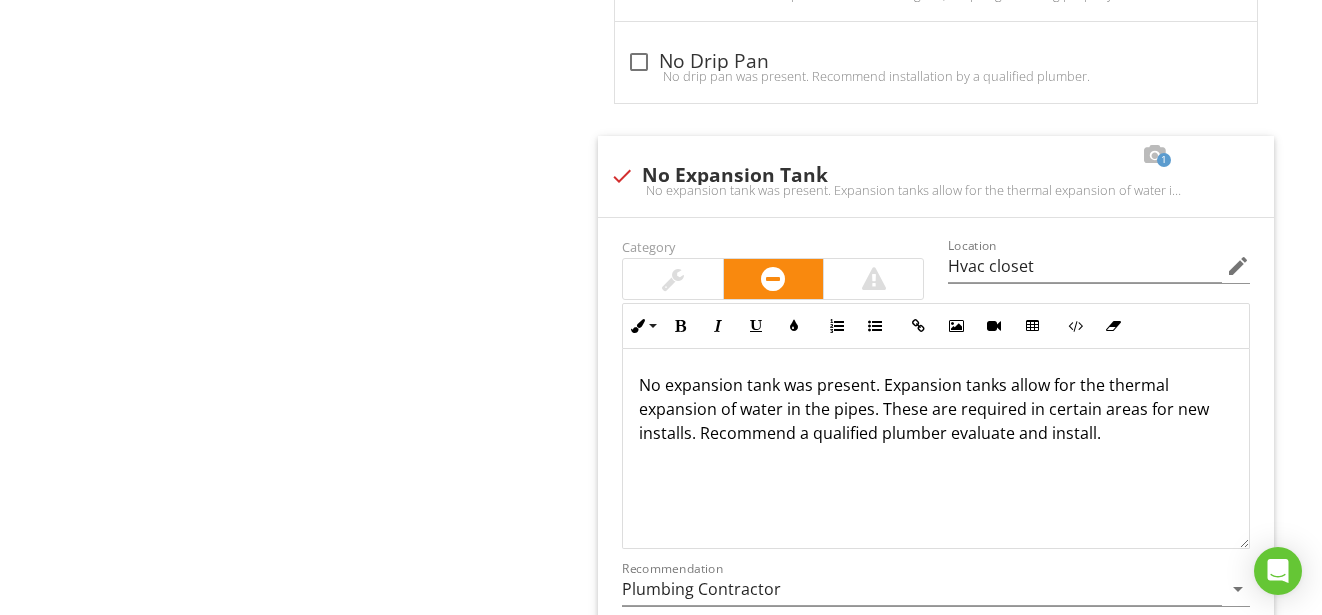 scroll, scrollTop: 2013, scrollLeft: 0, axis: vertical 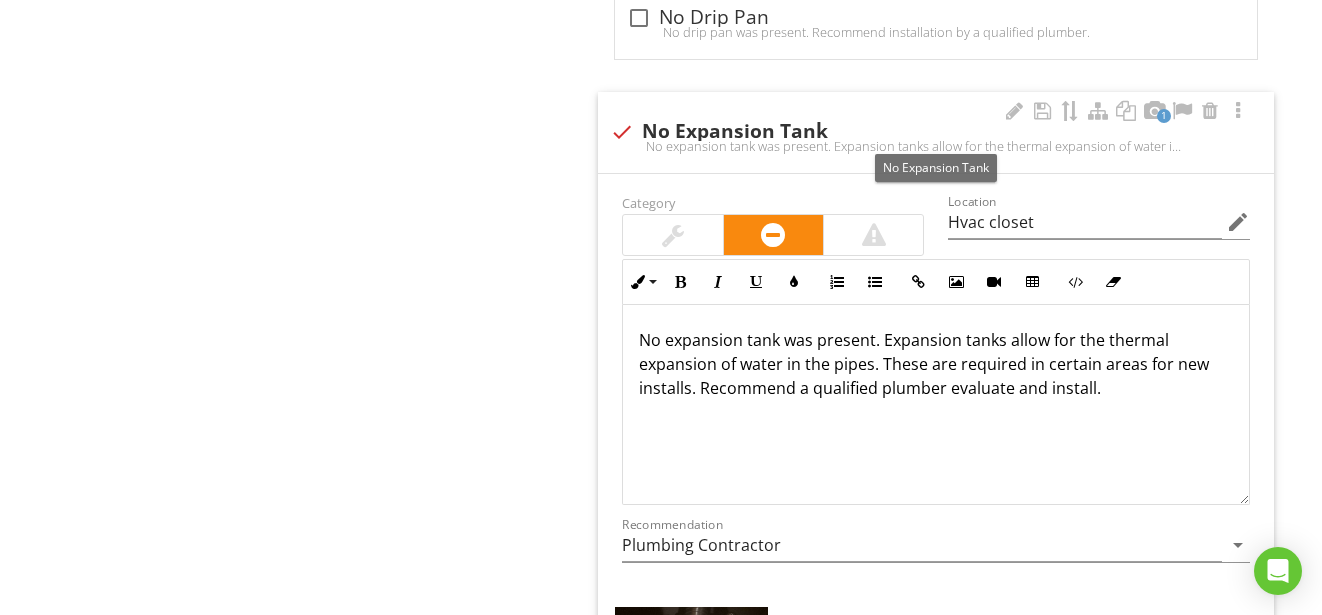 click at bounding box center [622, 132] 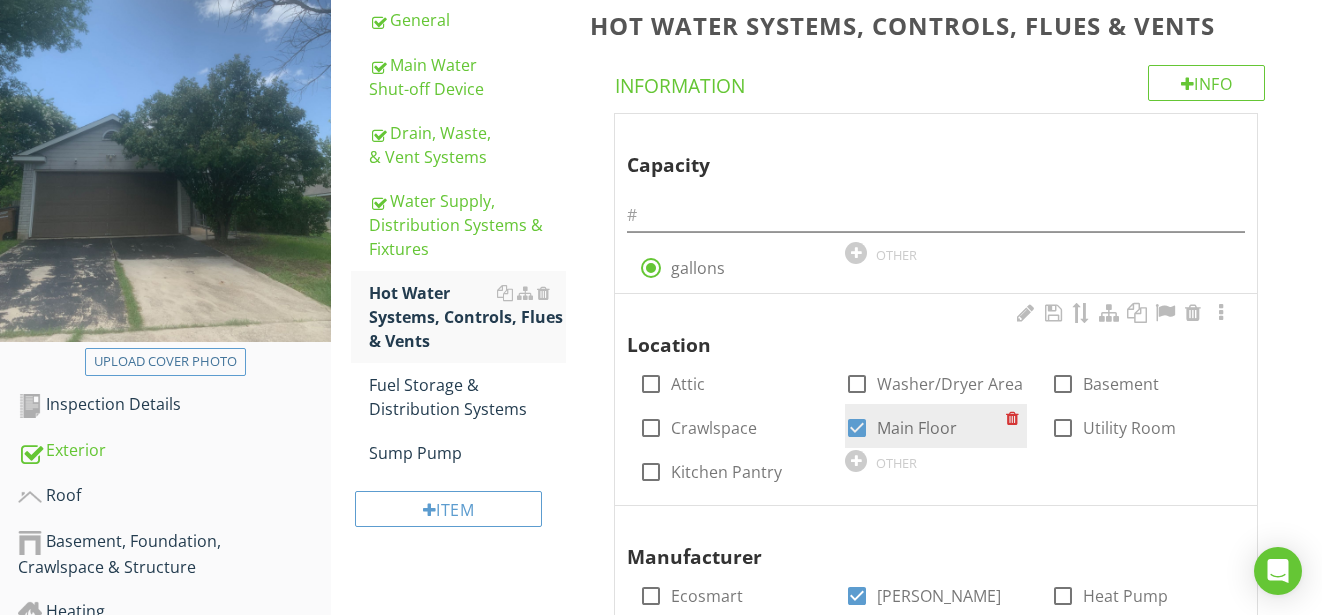 scroll, scrollTop: 300, scrollLeft: 0, axis: vertical 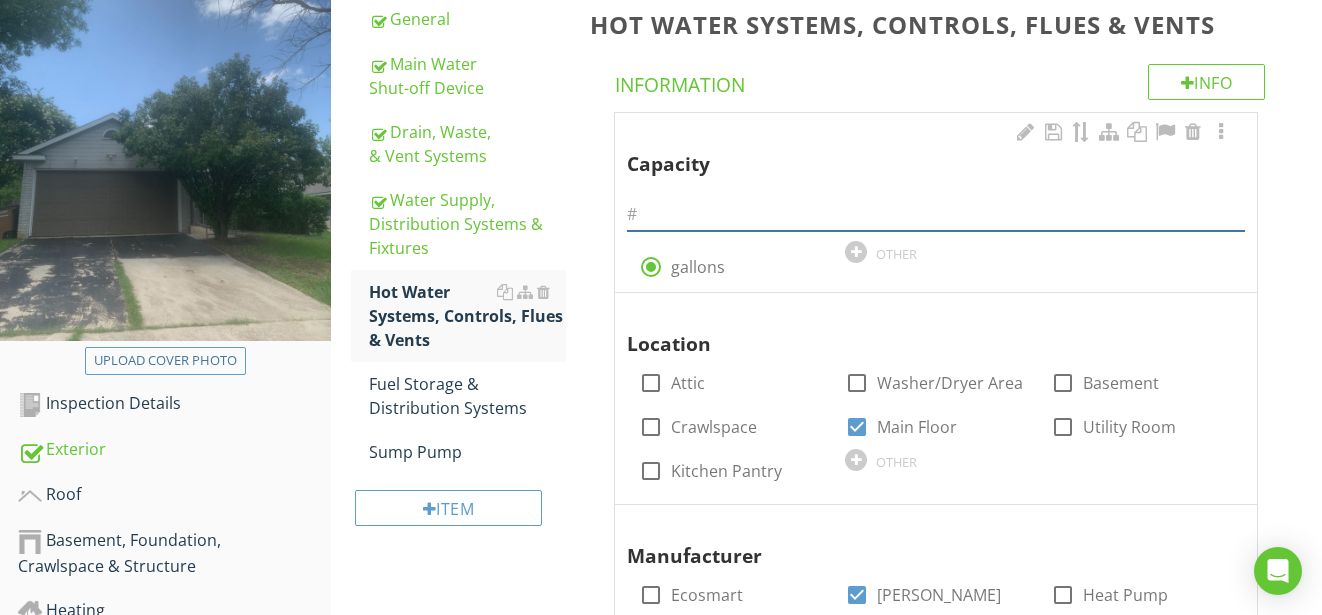 click at bounding box center (936, 214) 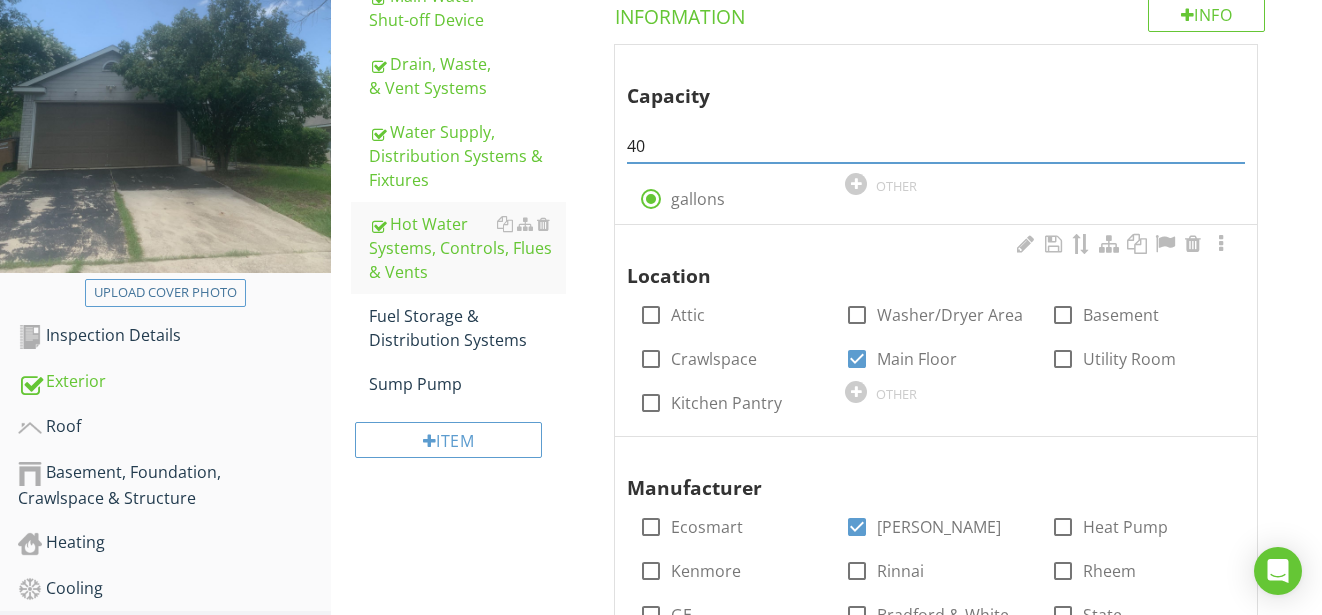 scroll, scrollTop: 400, scrollLeft: 0, axis: vertical 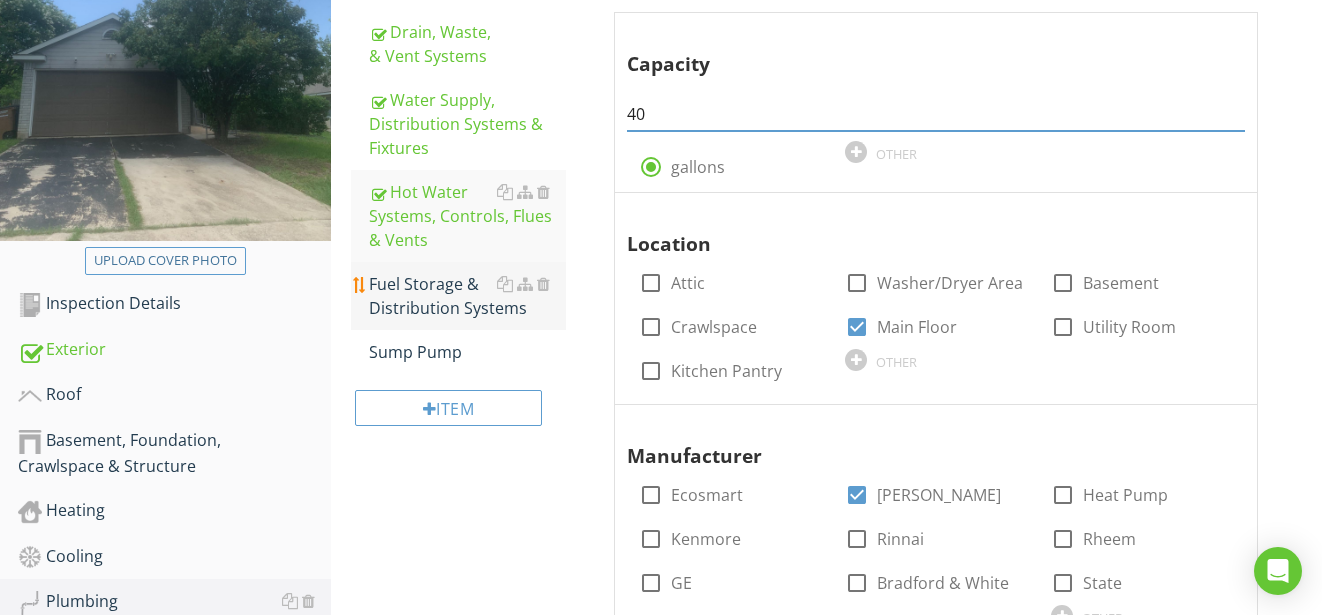 type on "40" 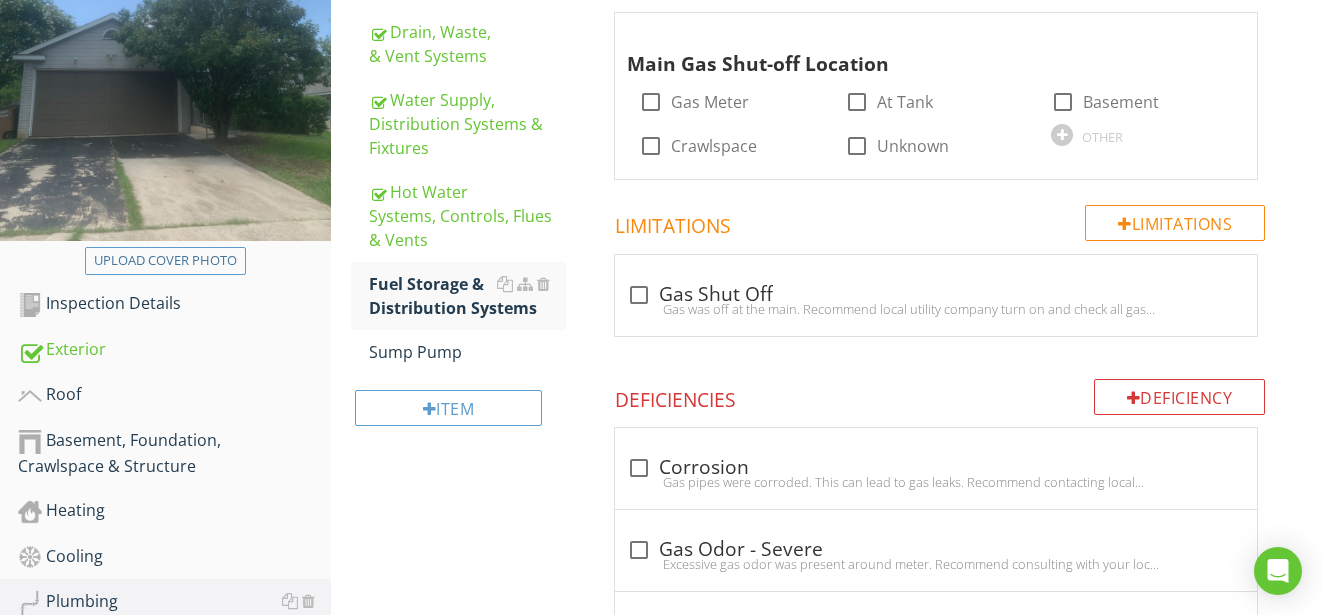 scroll, scrollTop: 300, scrollLeft: 0, axis: vertical 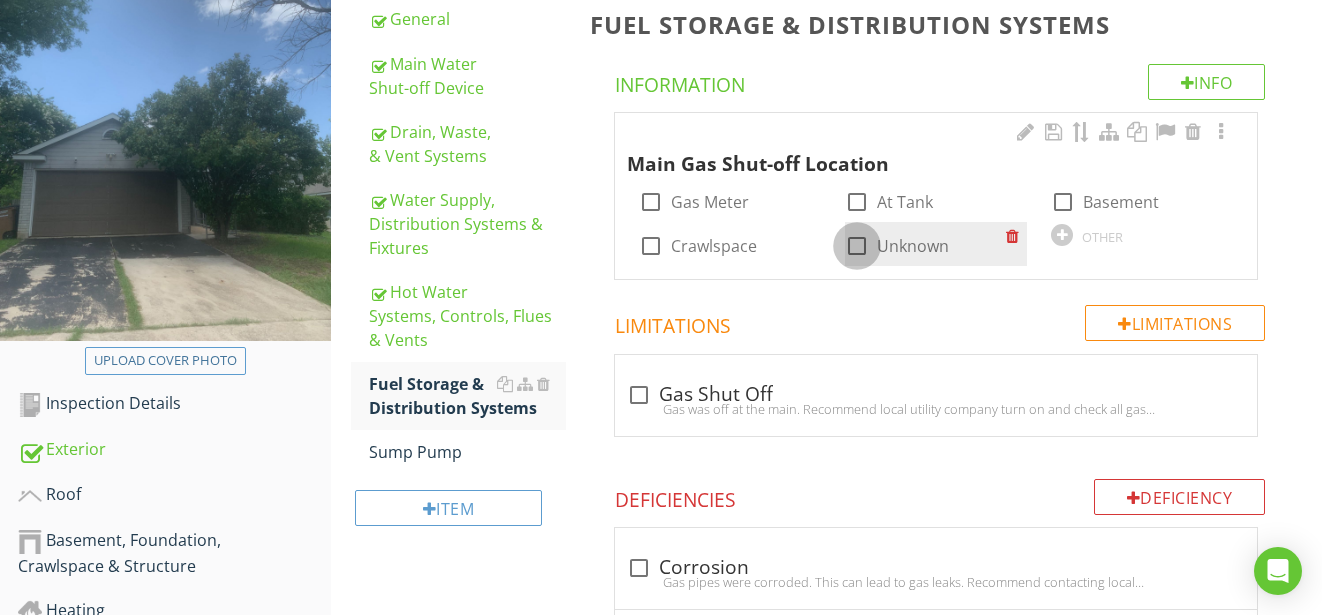 click at bounding box center (857, 246) 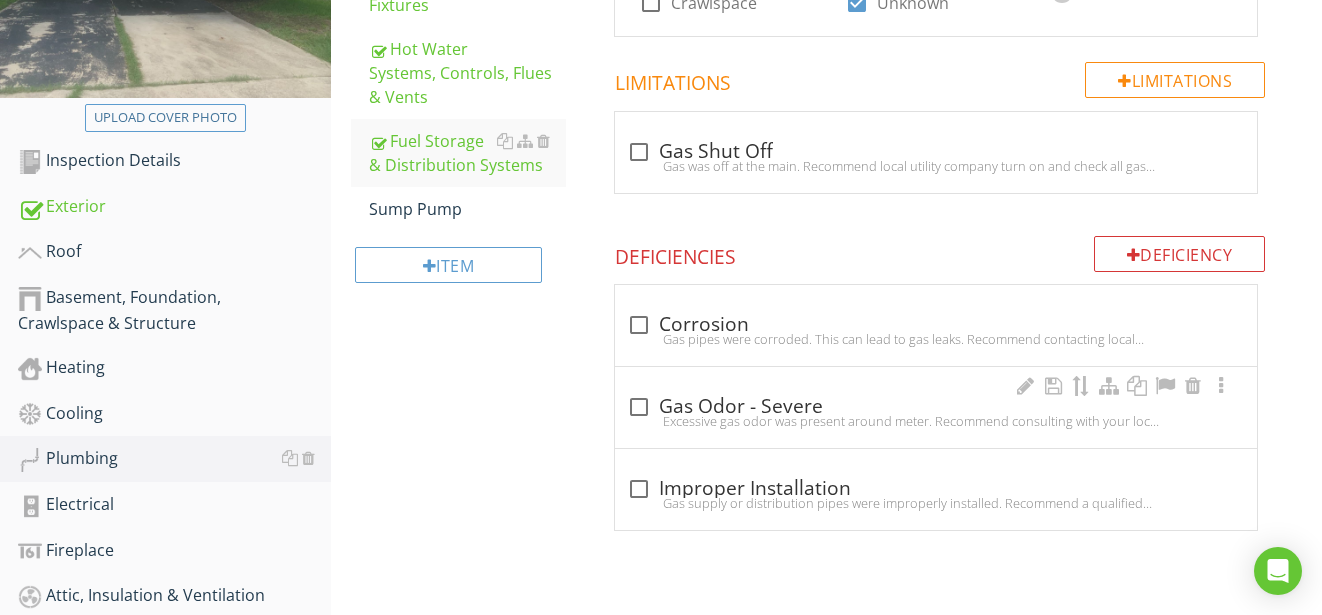 scroll, scrollTop: 485, scrollLeft: 0, axis: vertical 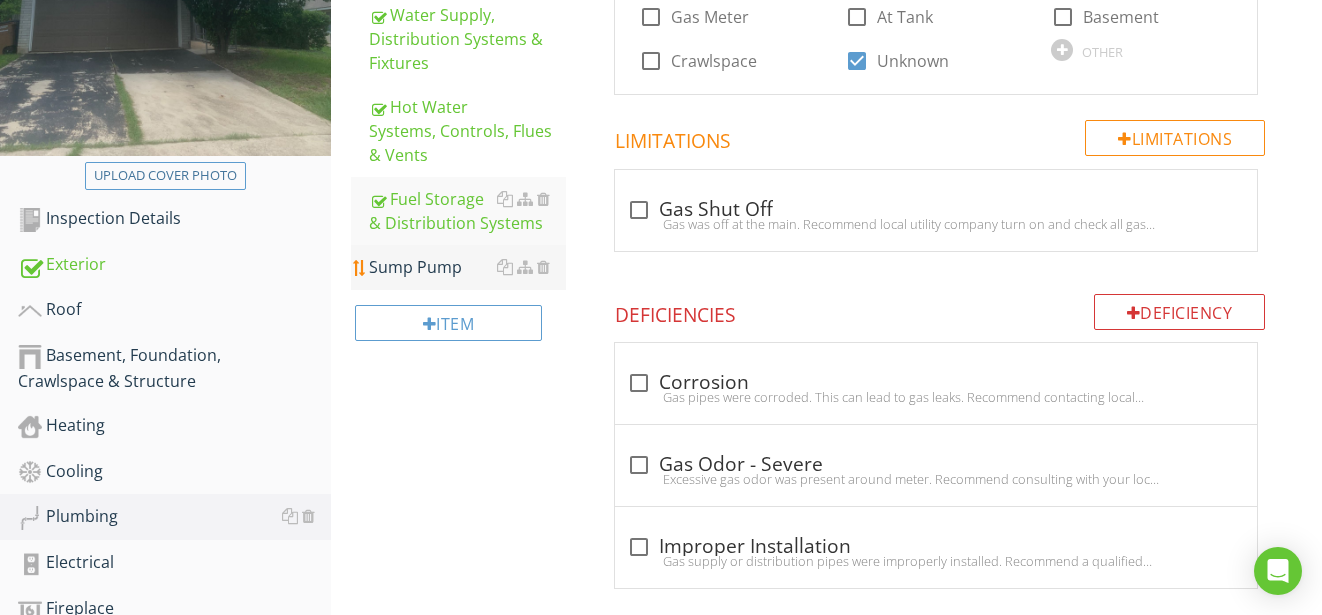 click on "Sump Pump" at bounding box center (468, 267) 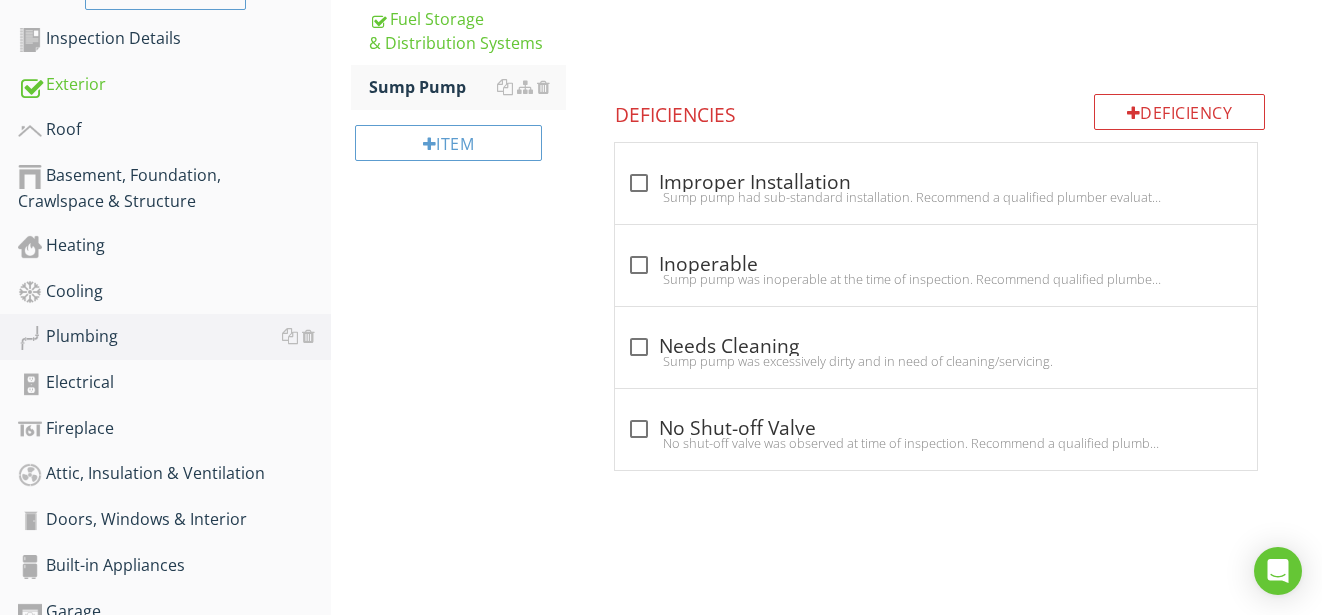 scroll, scrollTop: 685, scrollLeft: 0, axis: vertical 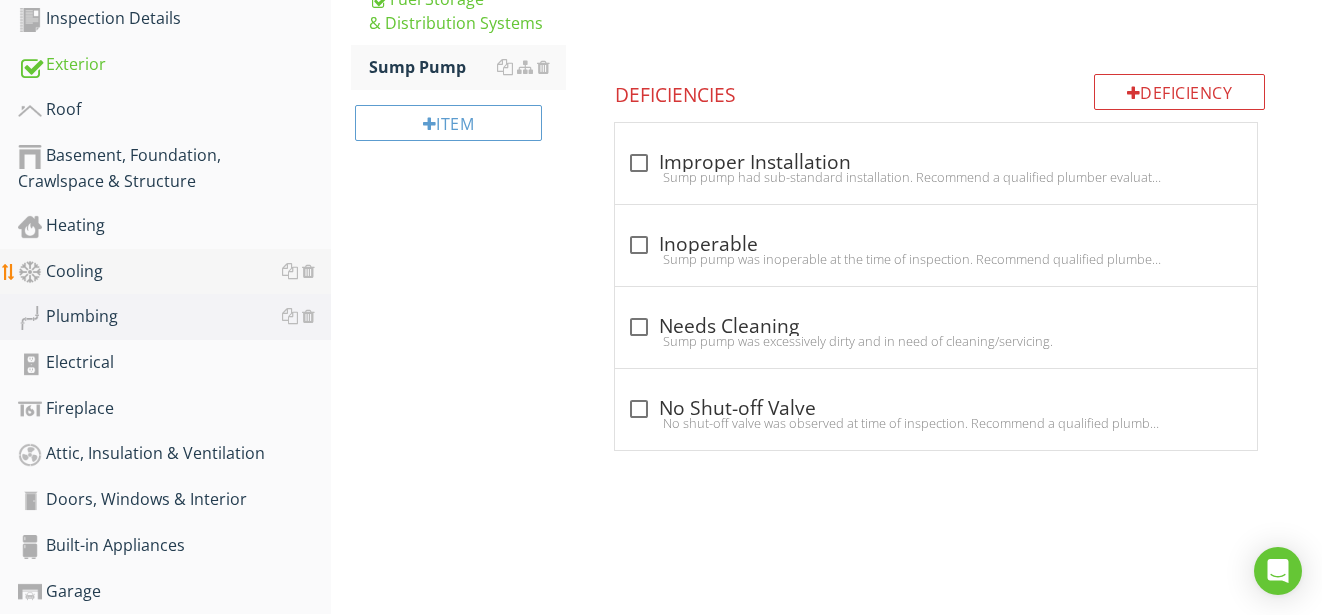 click on "Cooling" at bounding box center (174, 272) 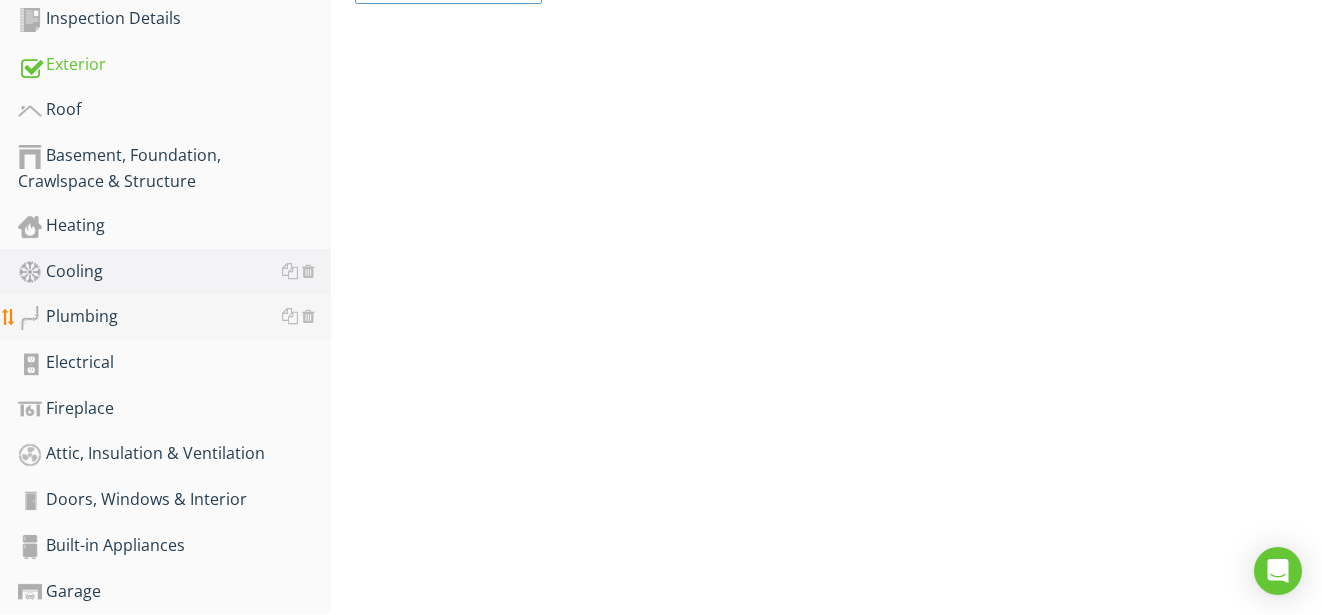 click on "Plumbing" at bounding box center (174, 317) 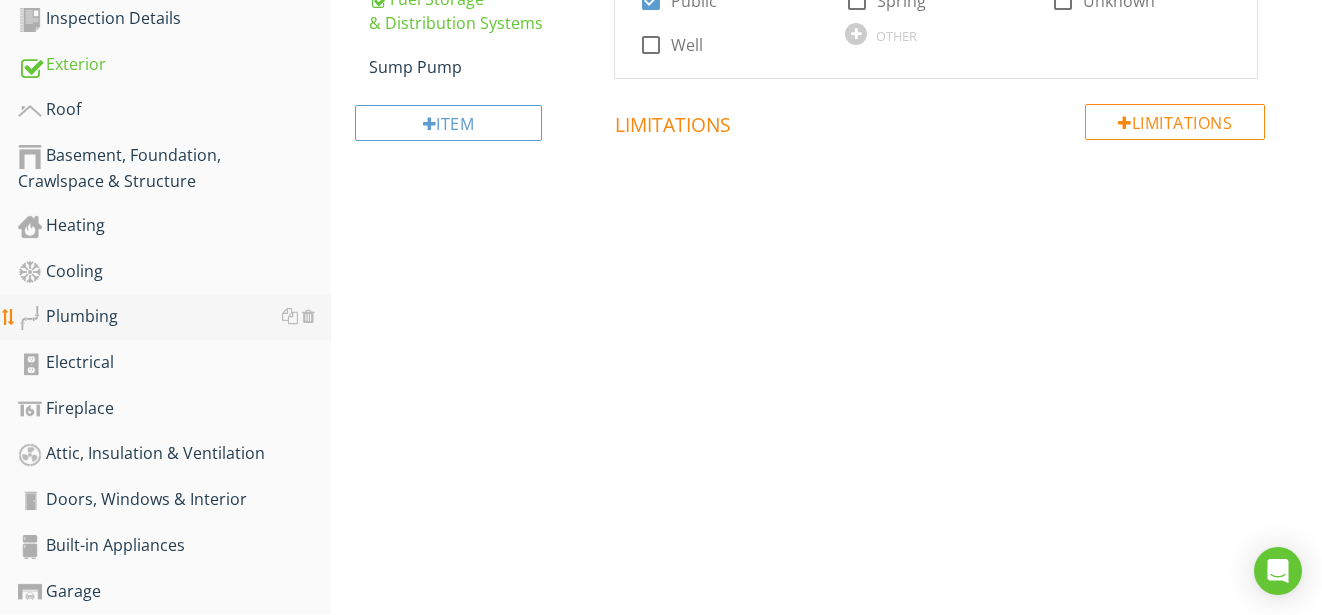 scroll, scrollTop: 785, scrollLeft: 0, axis: vertical 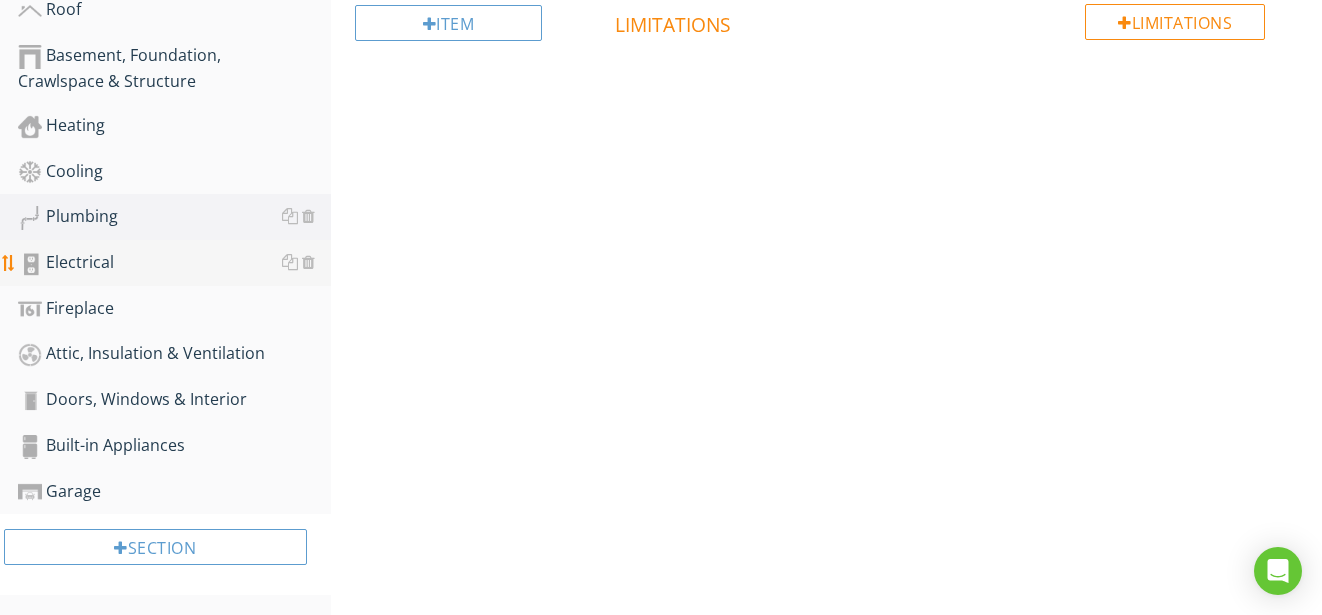 click on "Electrical" at bounding box center (174, 263) 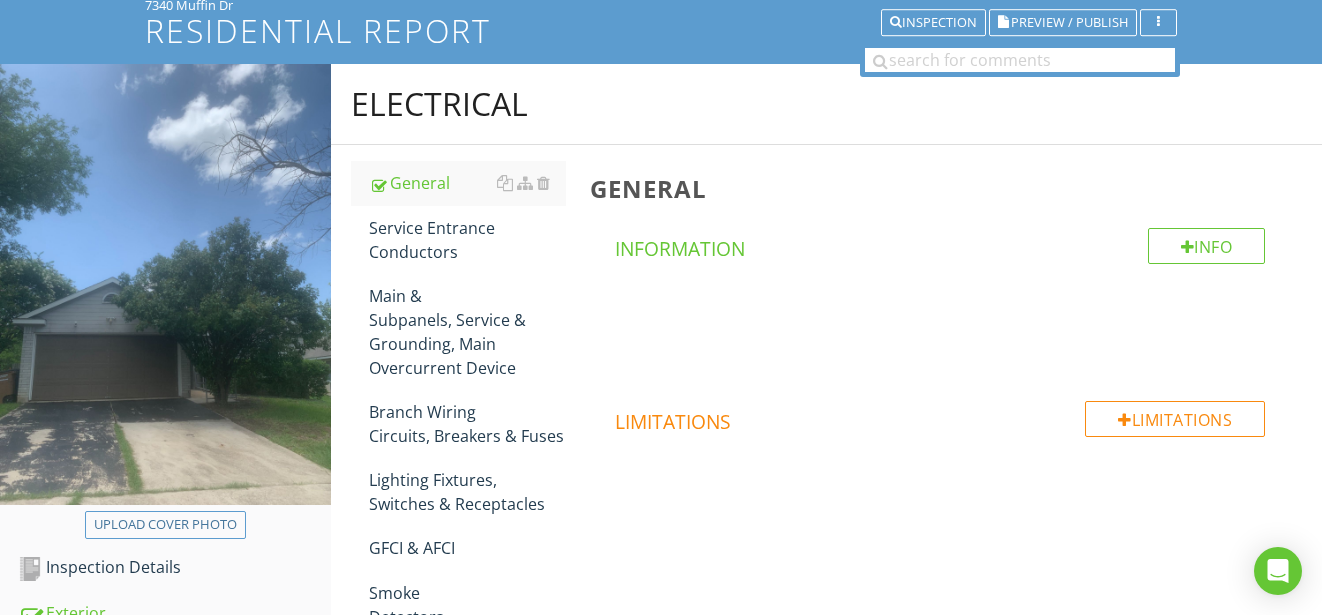 scroll, scrollTop: 200, scrollLeft: 0, axis: vertical 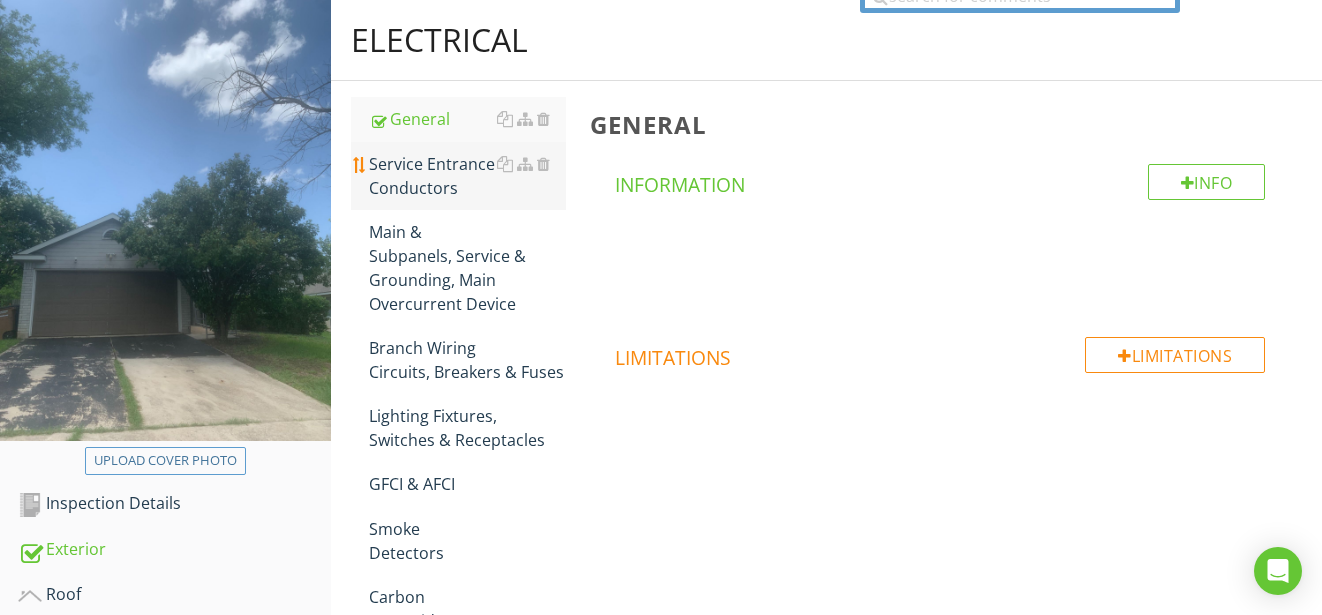 click on "Service Entrance Conductors" at bounding box center [468, 176] 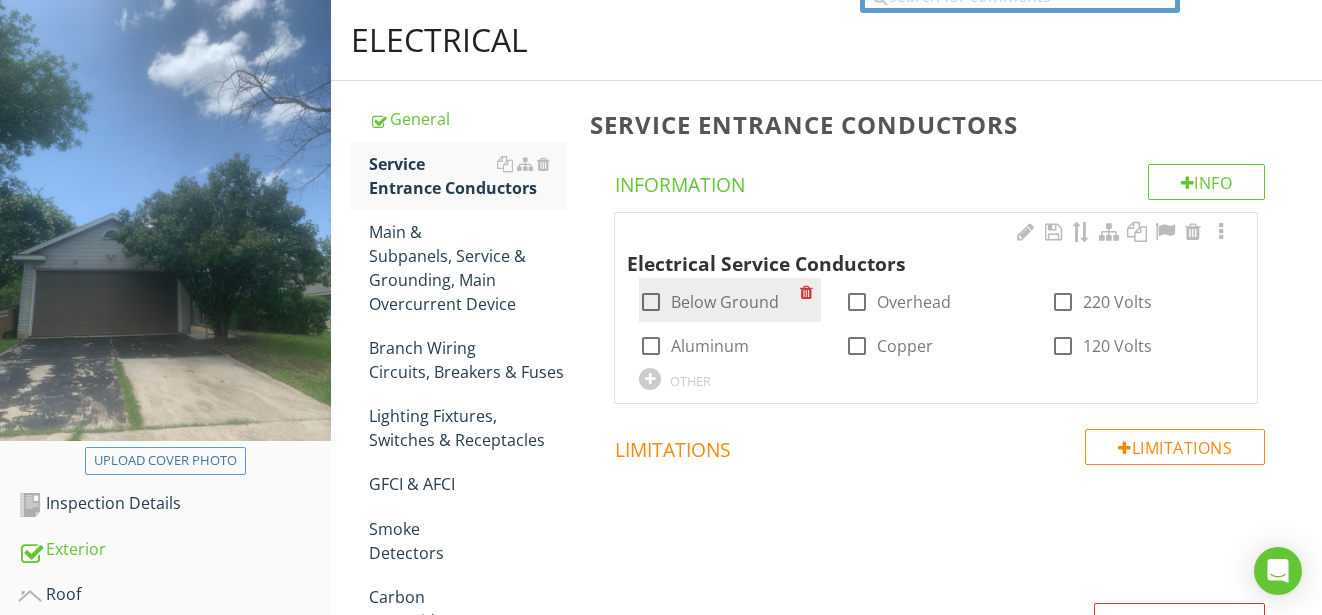 click at bounding box center [651, 302] 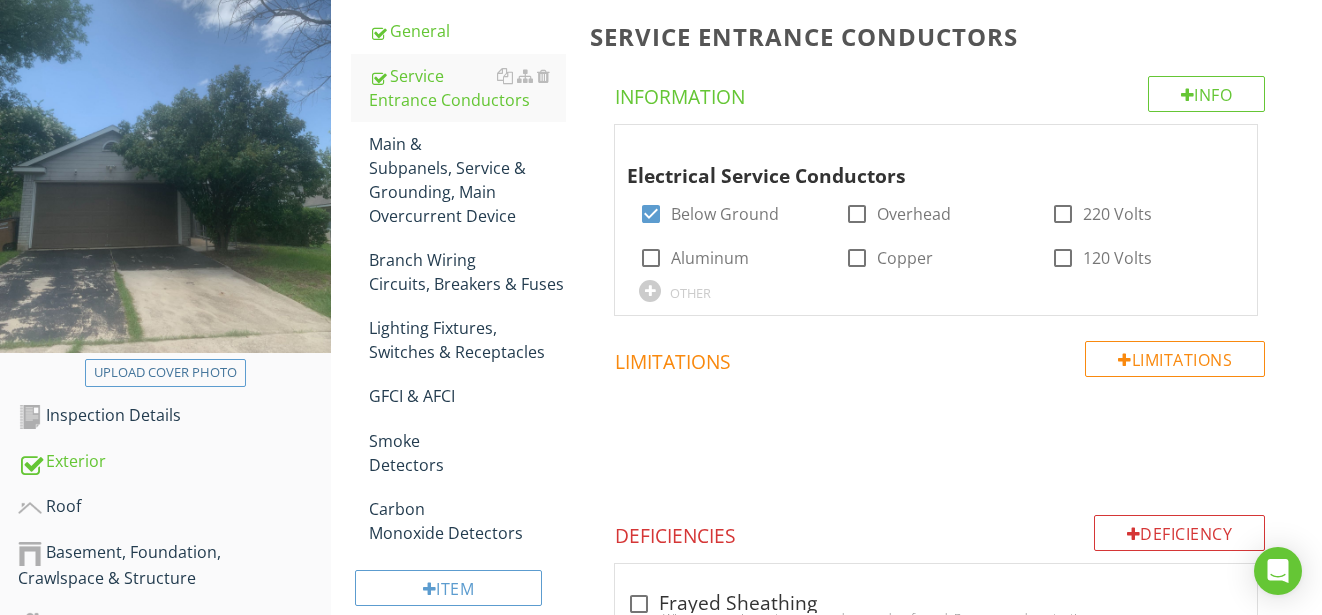 scroll, scrollTop: 285, scrollLeft: 0, axis: vertical 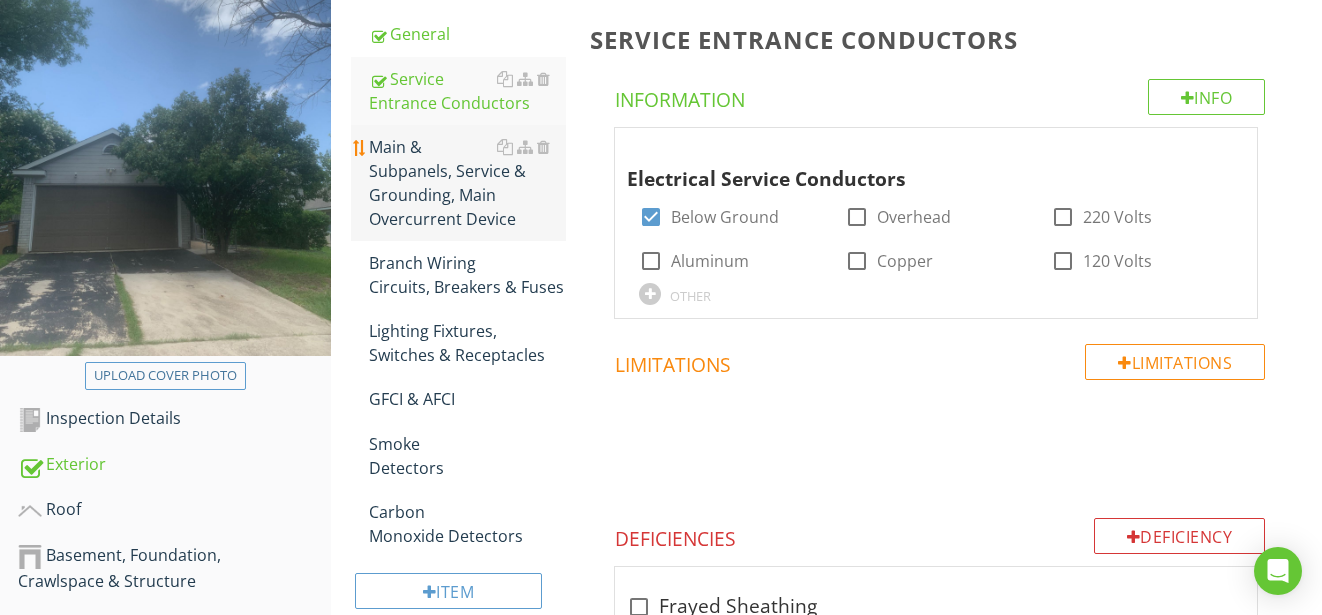 click on "Main & Subpanels, Service & Grounding, Main Overcurrent Device" at bounding box center (468, 183) 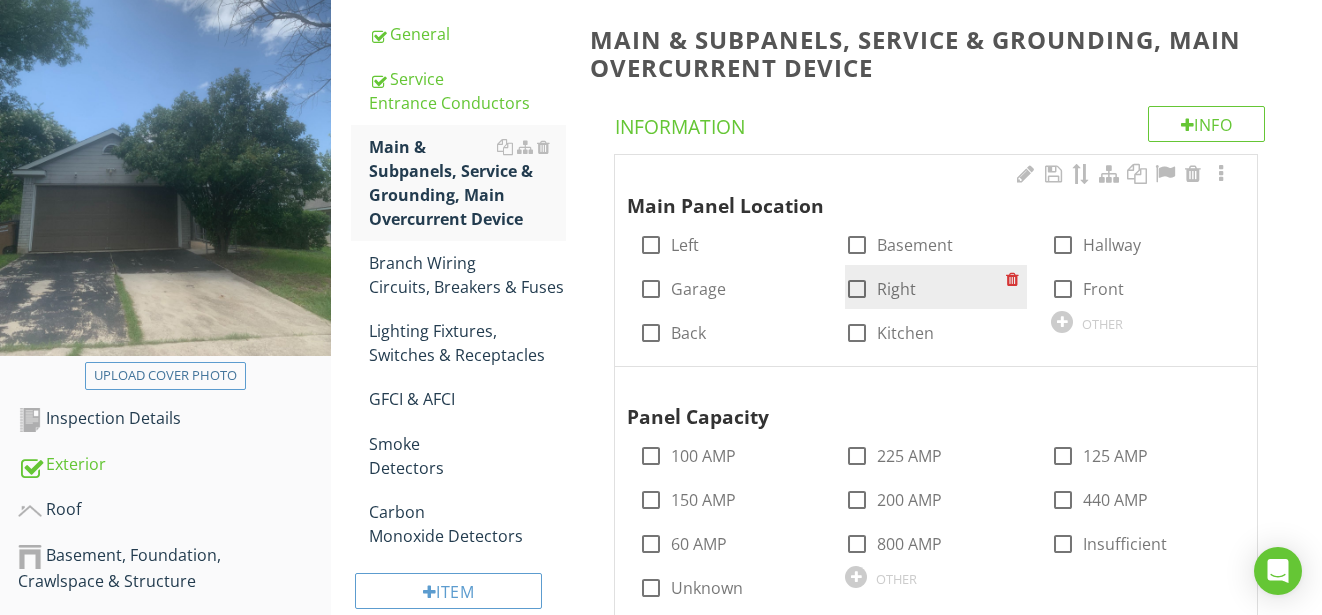 click at bounding box center (857, 289) 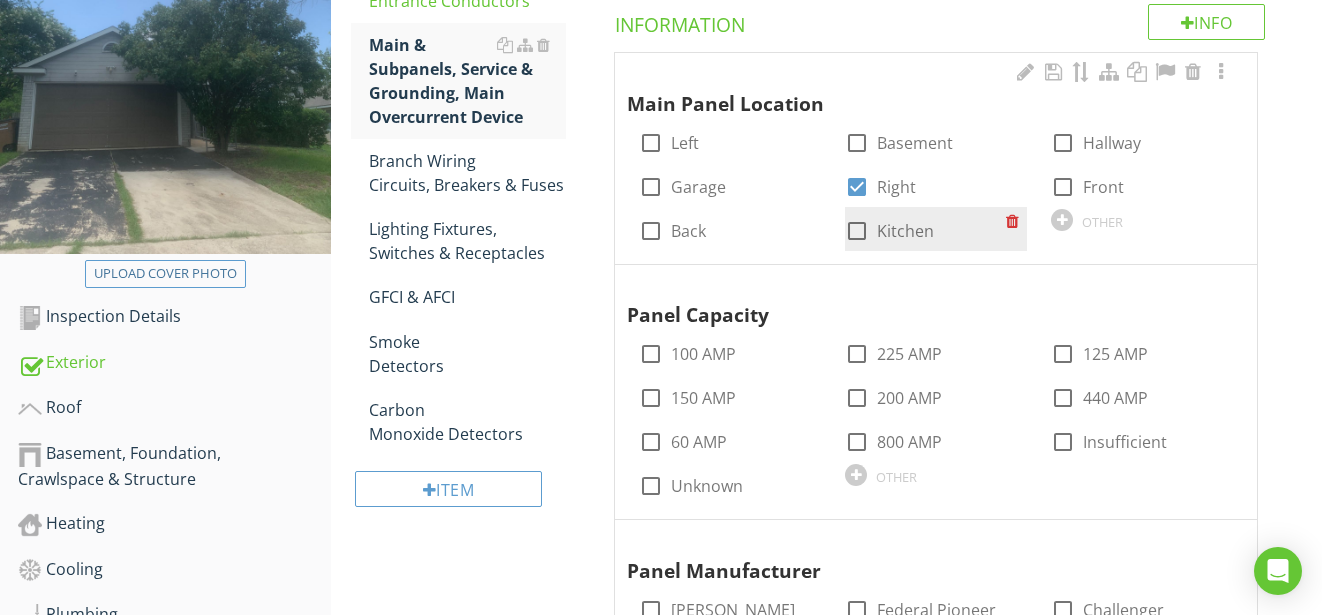 scroll, scrollTop: 485, scrollLeft: 0, axis: vertical 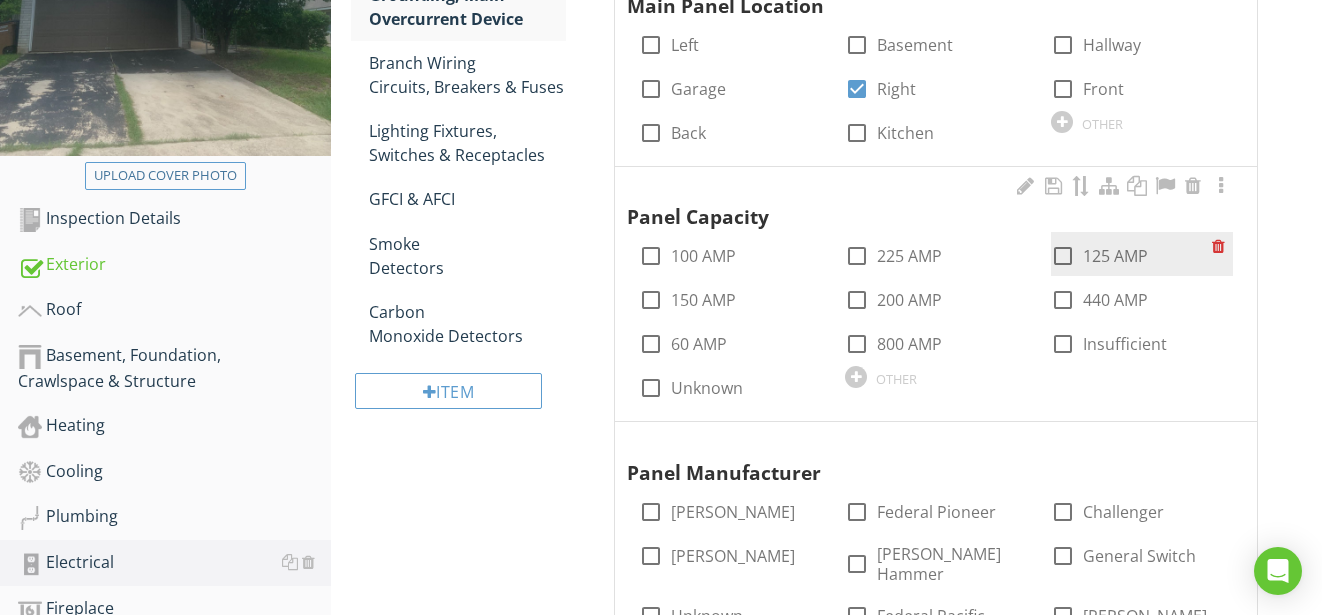 click at bounding box center (1063, 256) 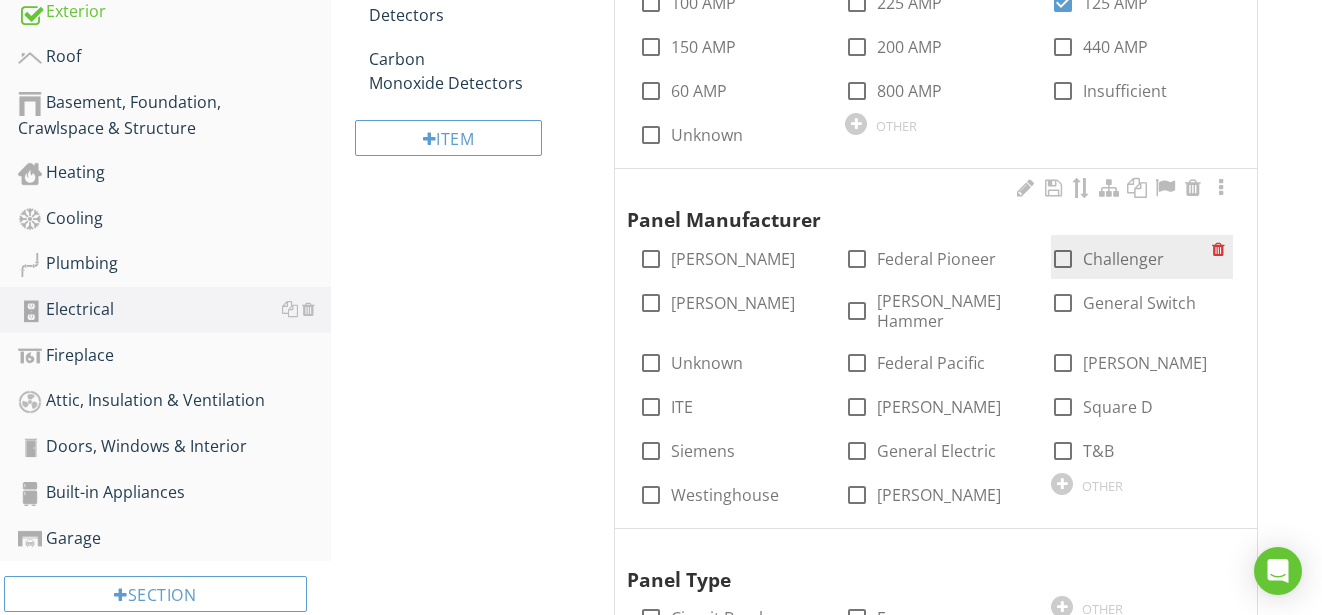 scroll, scrollTop: 785, scrollLeft: 0, axis: vertical 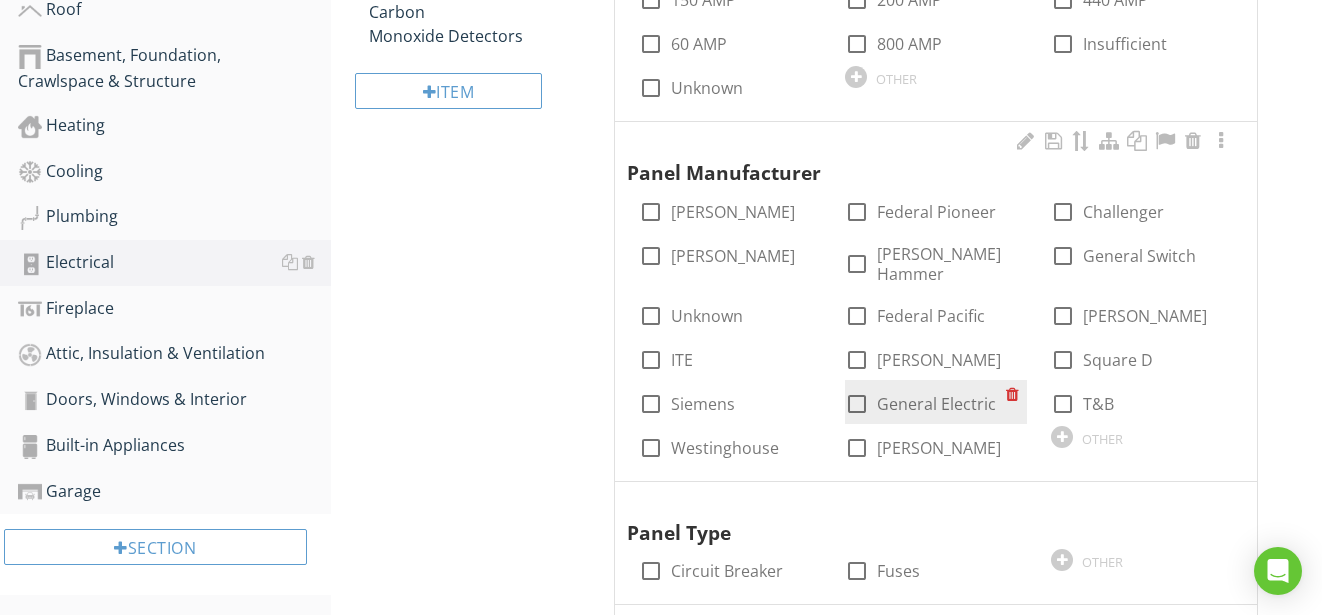 click at bounding box center (857, 404) 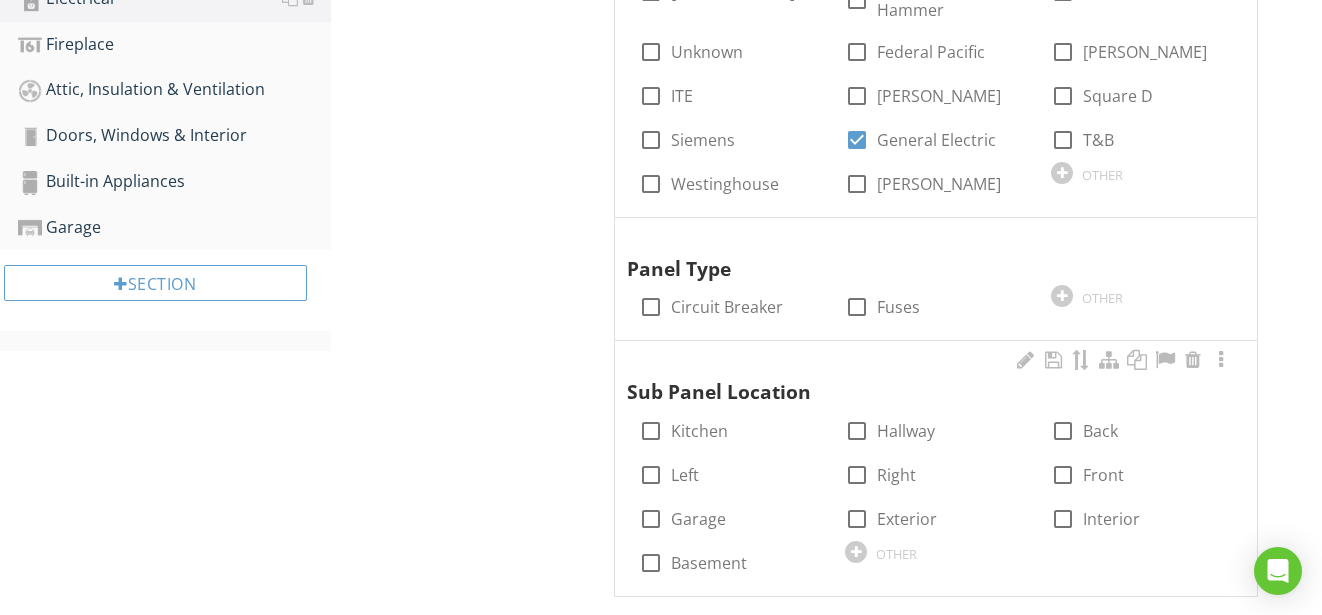 scroll, scrollTop: 1085, scrollLeft: 0, axis: vertical 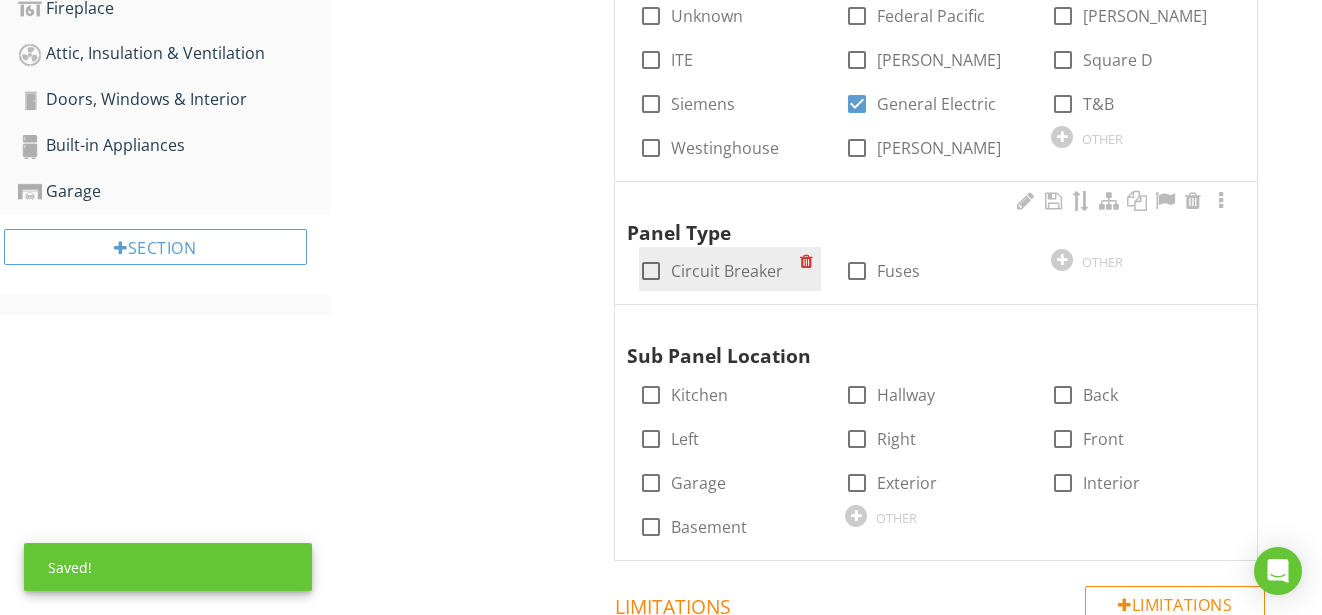 click at bounding box center [651, 271] 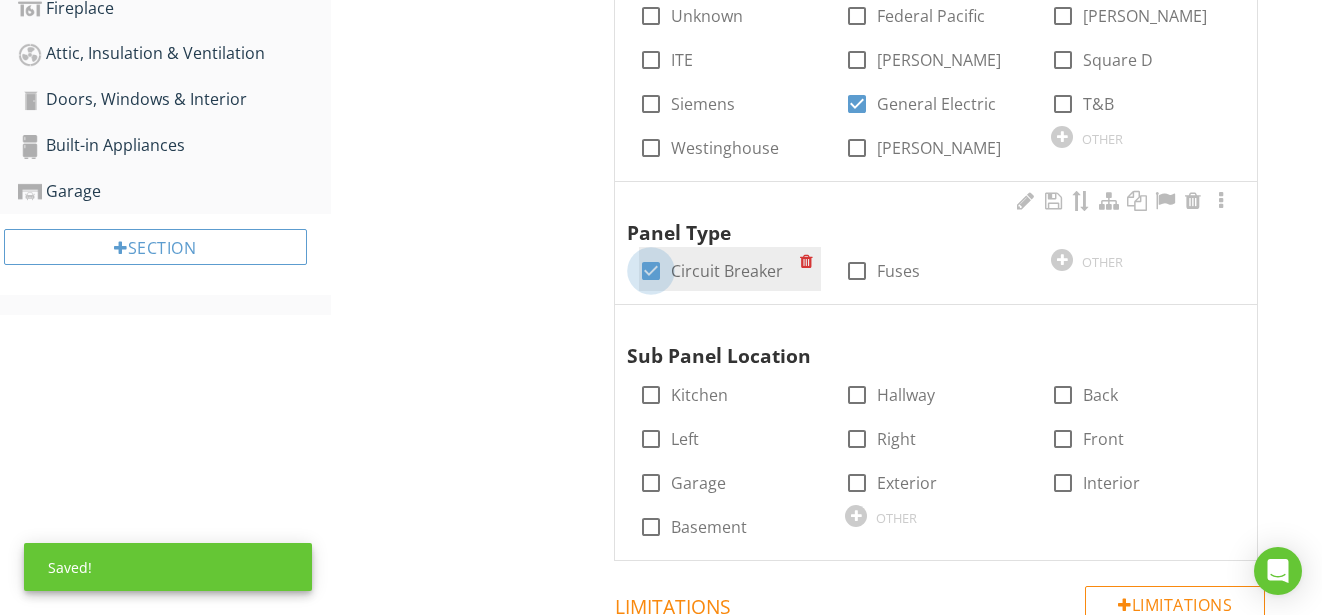 checkbox on "true" 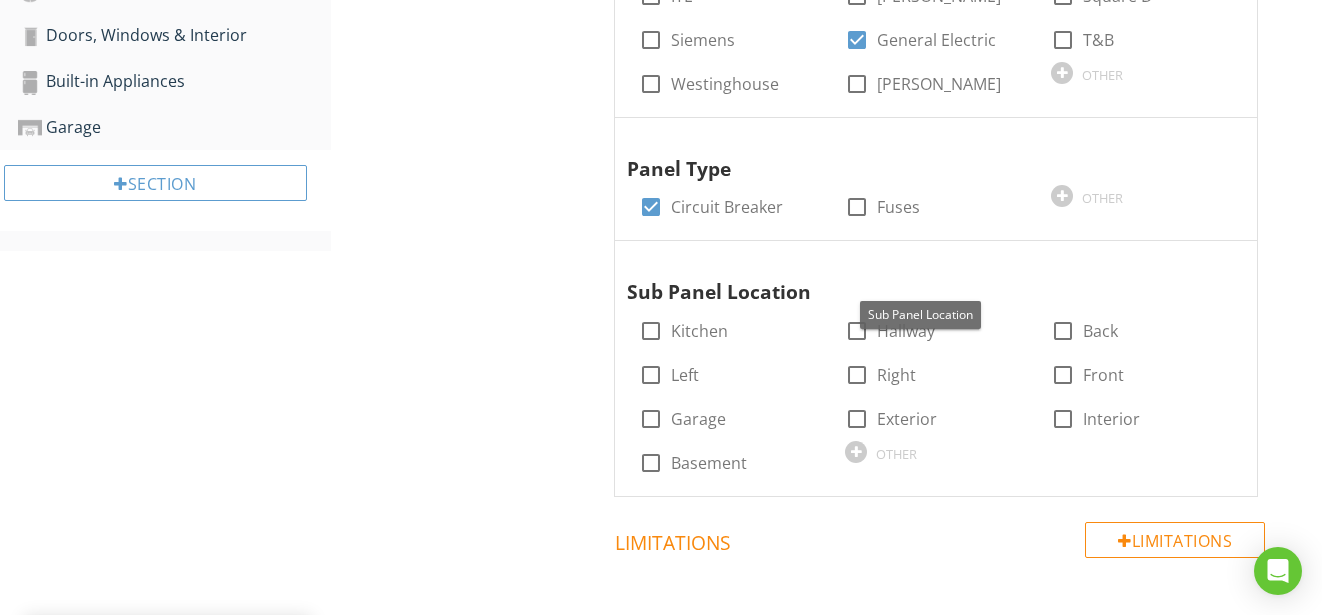 scroll, scrollTop: 1185, scrollLeft: 0, axis: vertical 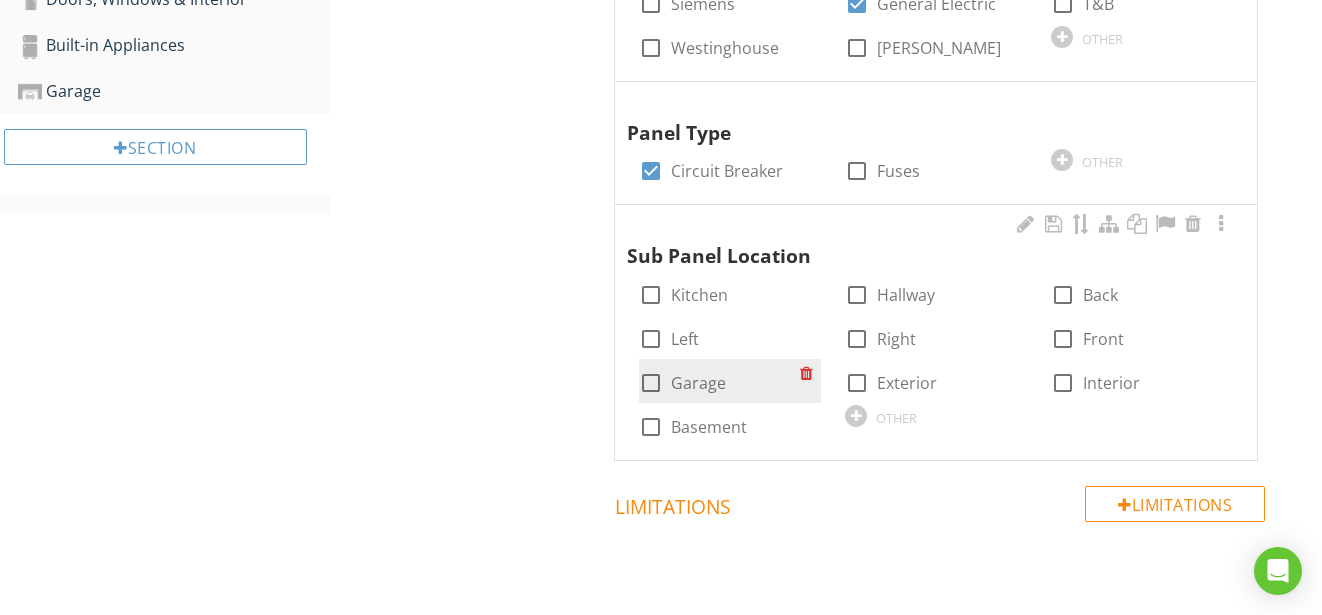 click at bounding box center (651, 383) 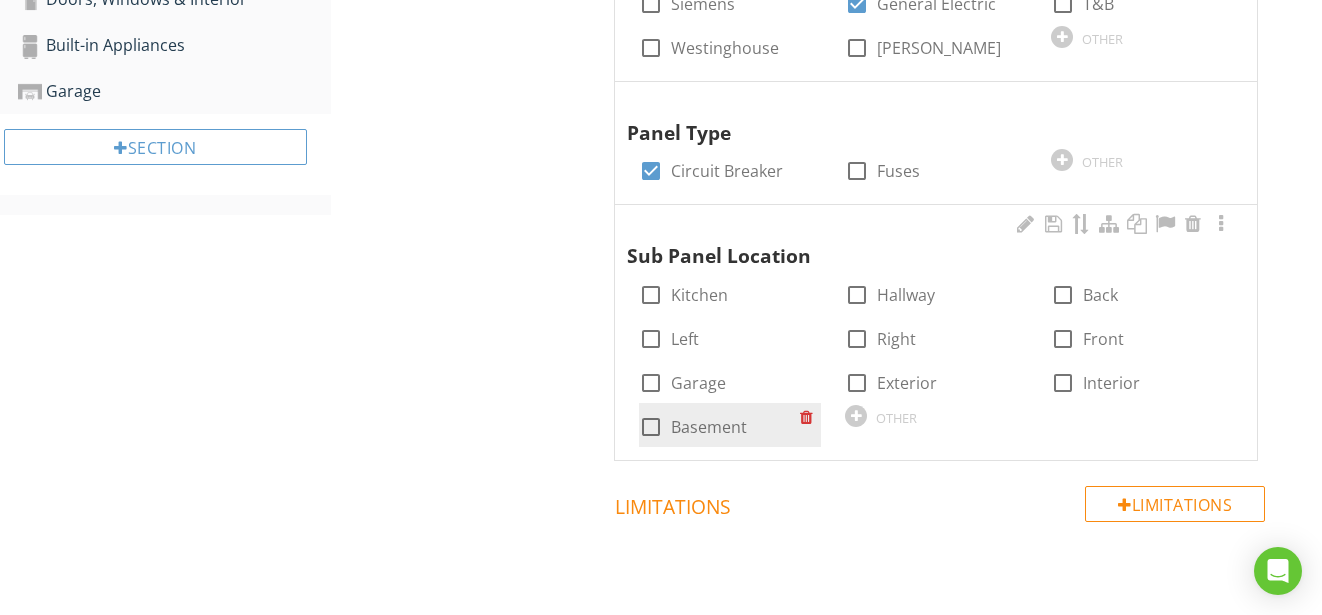 checkbox on "true" 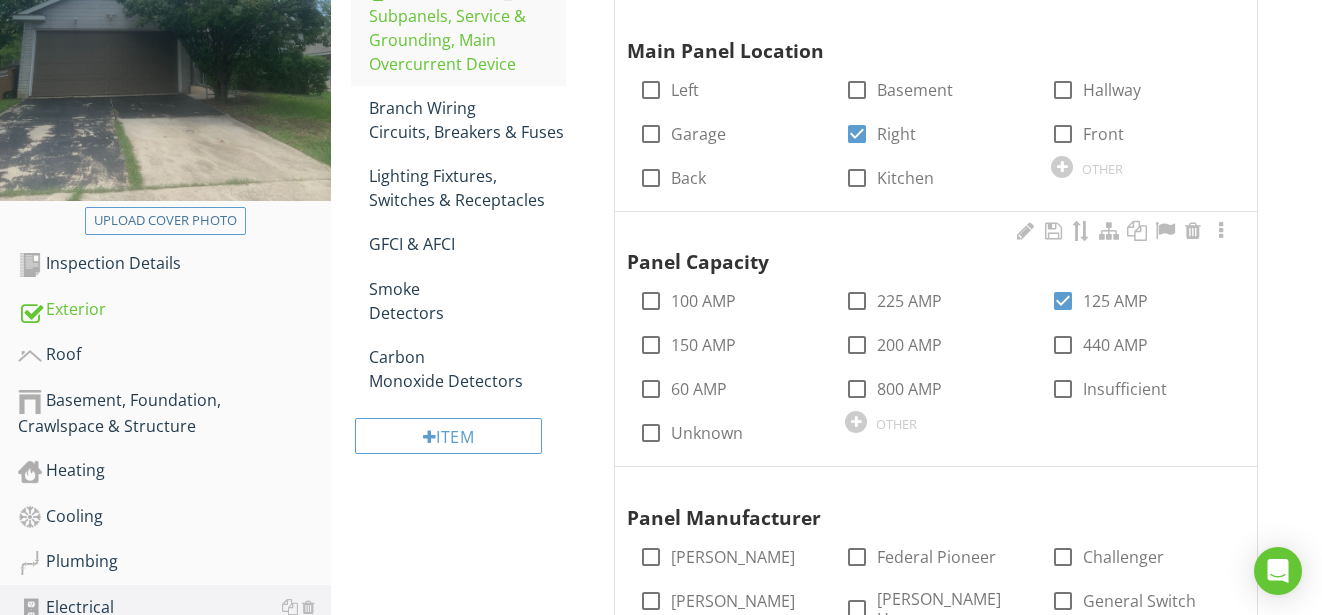 scroll, scrollTop: 452, scrollLeft: 0, axis: vertical 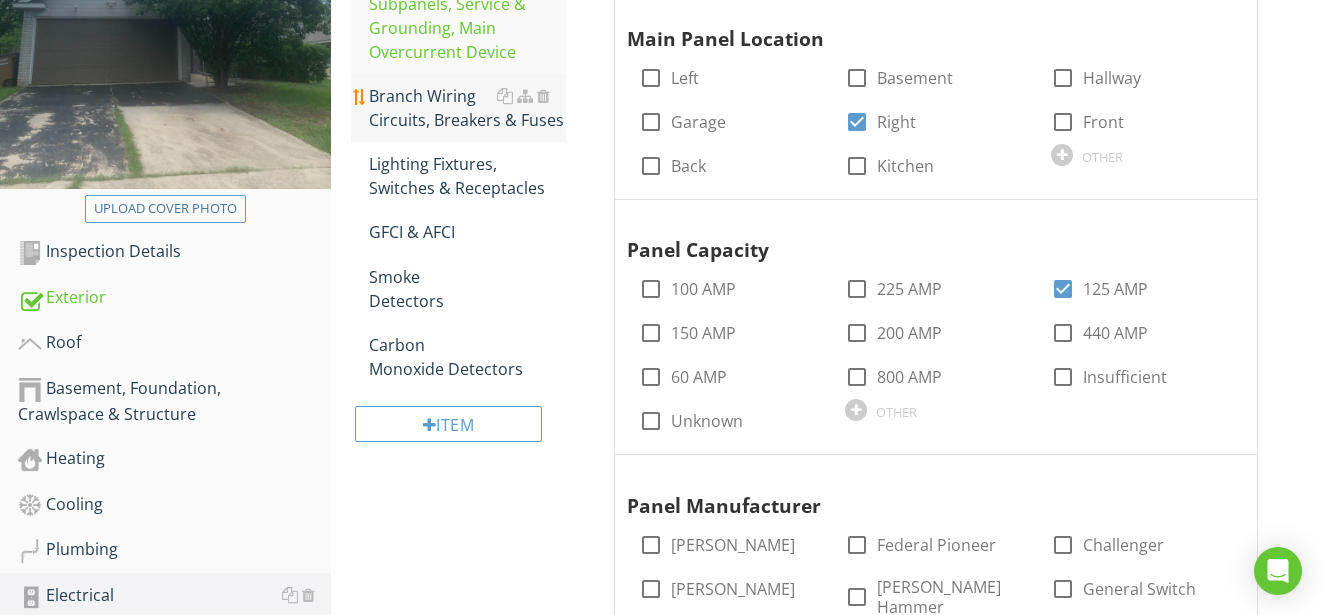 click on "Branch Wiring Circuits, Breakers & Fuses" at bounding box center [468, 108] 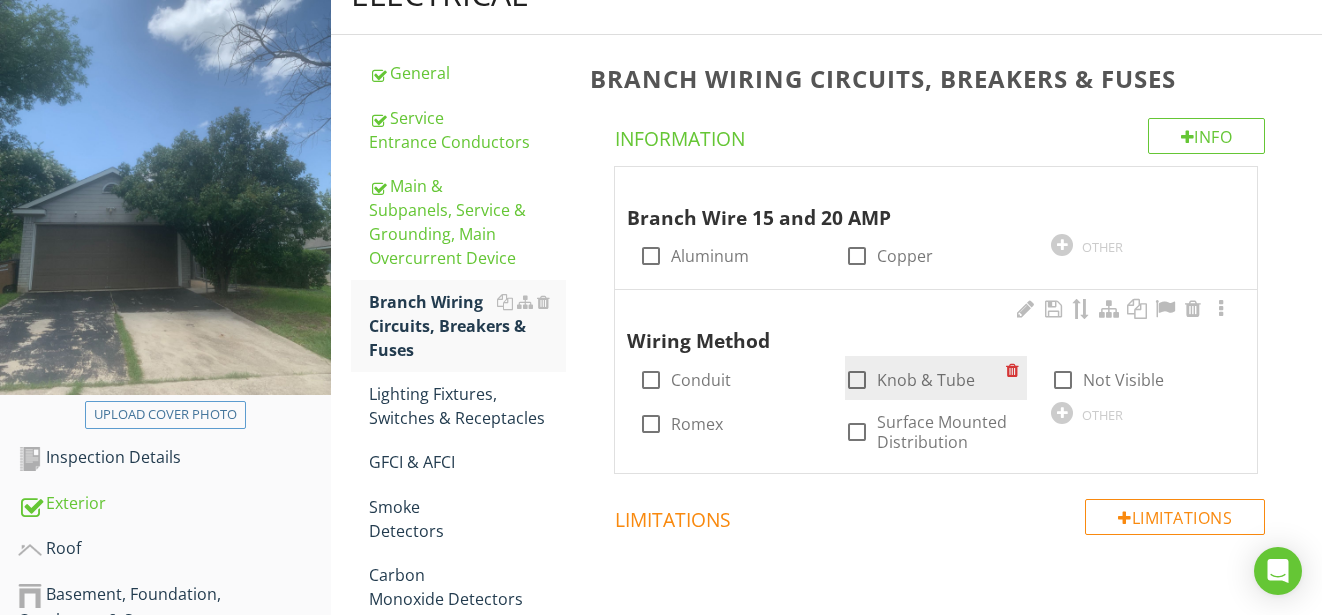 scroll, scrollTop: 152, scrollLeft: 0, axis: vertical 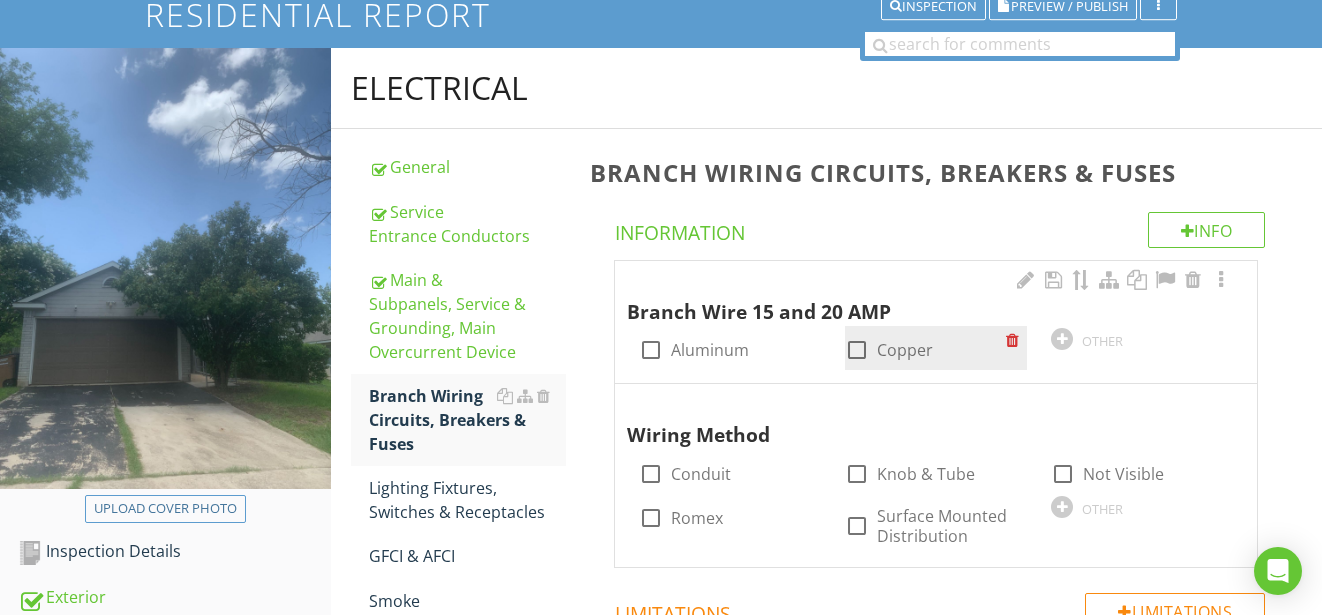 click at bounding box center (857, 350) 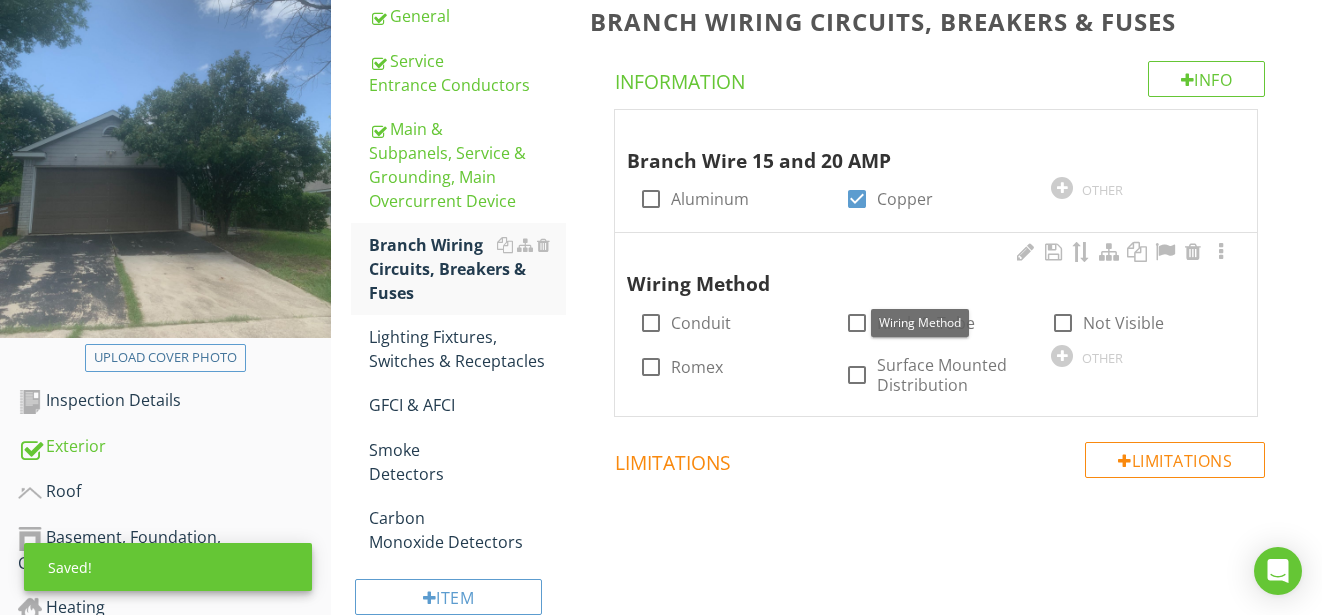 scroll, scrollTop: 352, scrollLeft: 0, axis: vertical 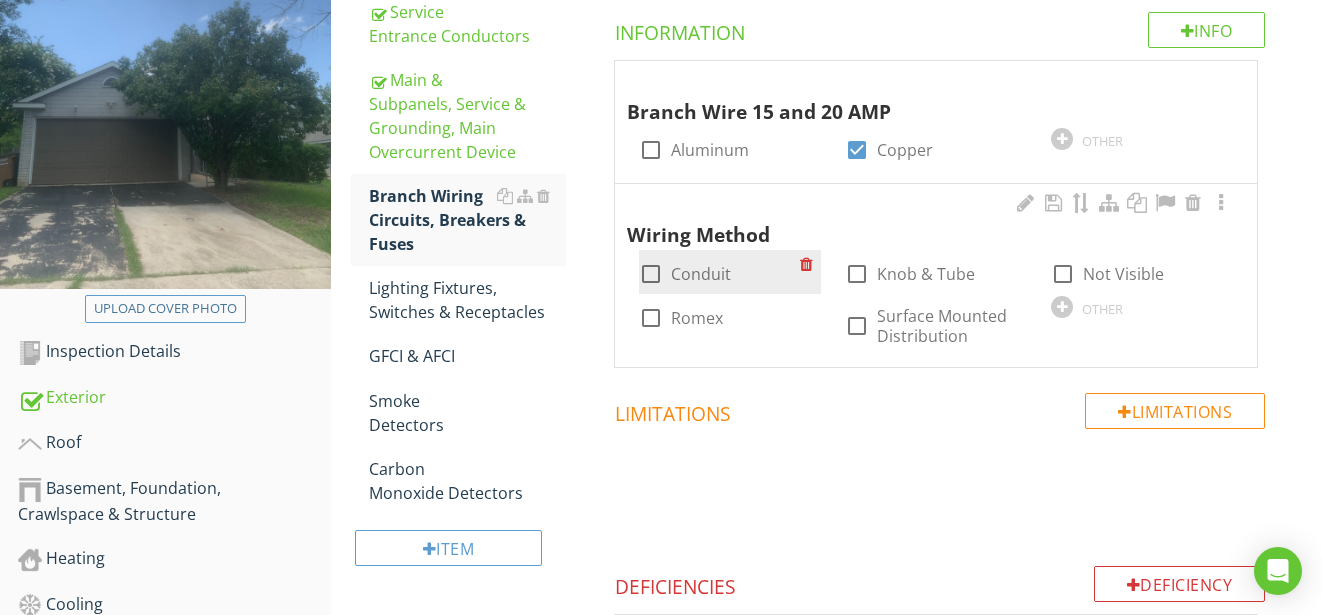 click at bounding box center [651, 274] 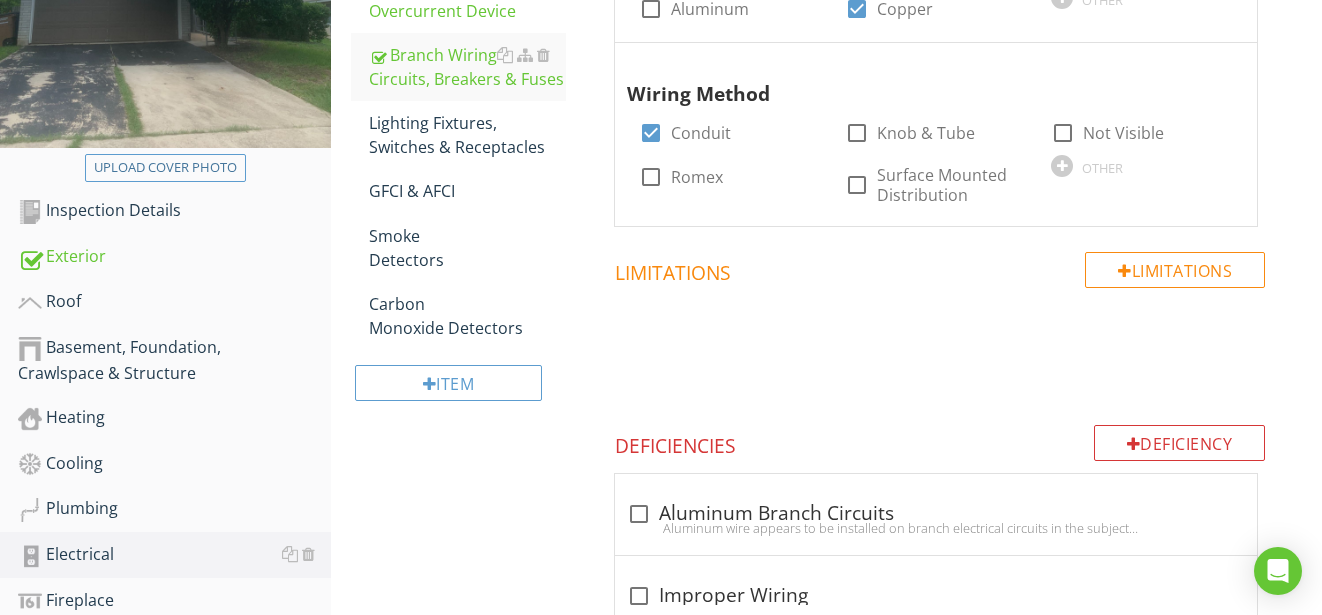 scroll, scrollTop: 485, scrollLeft: 0, axis: vertical 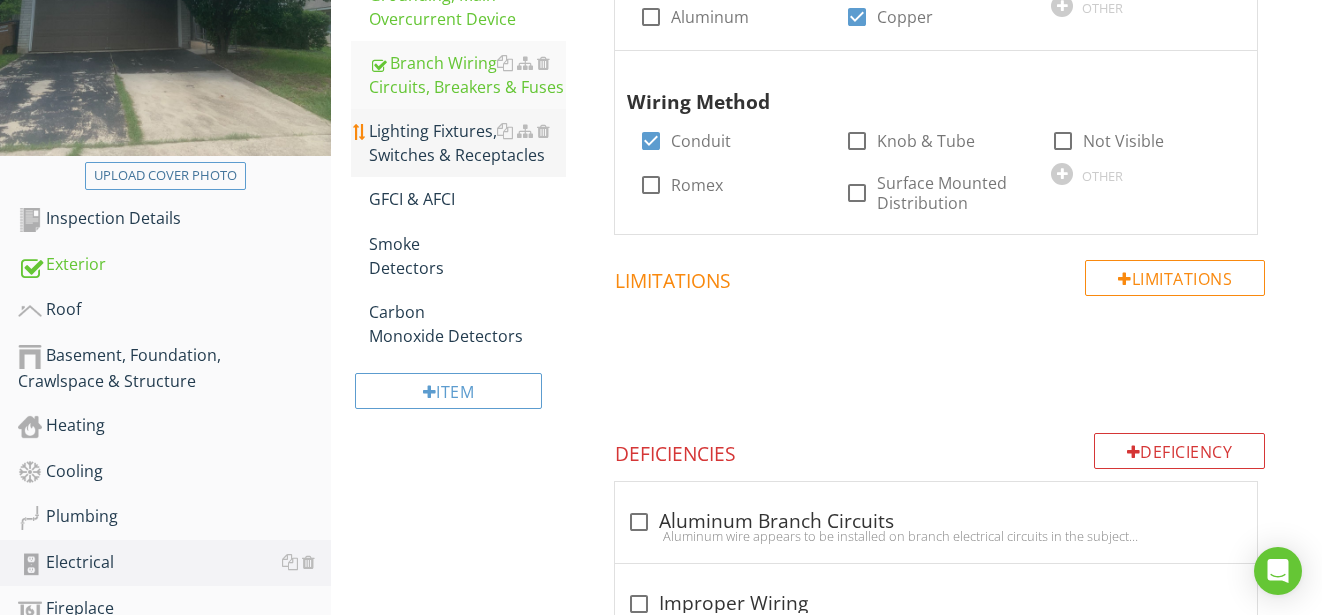 click on "Lighting Fixtures, Switches & Receptacles" at bounding box center [468, 143] 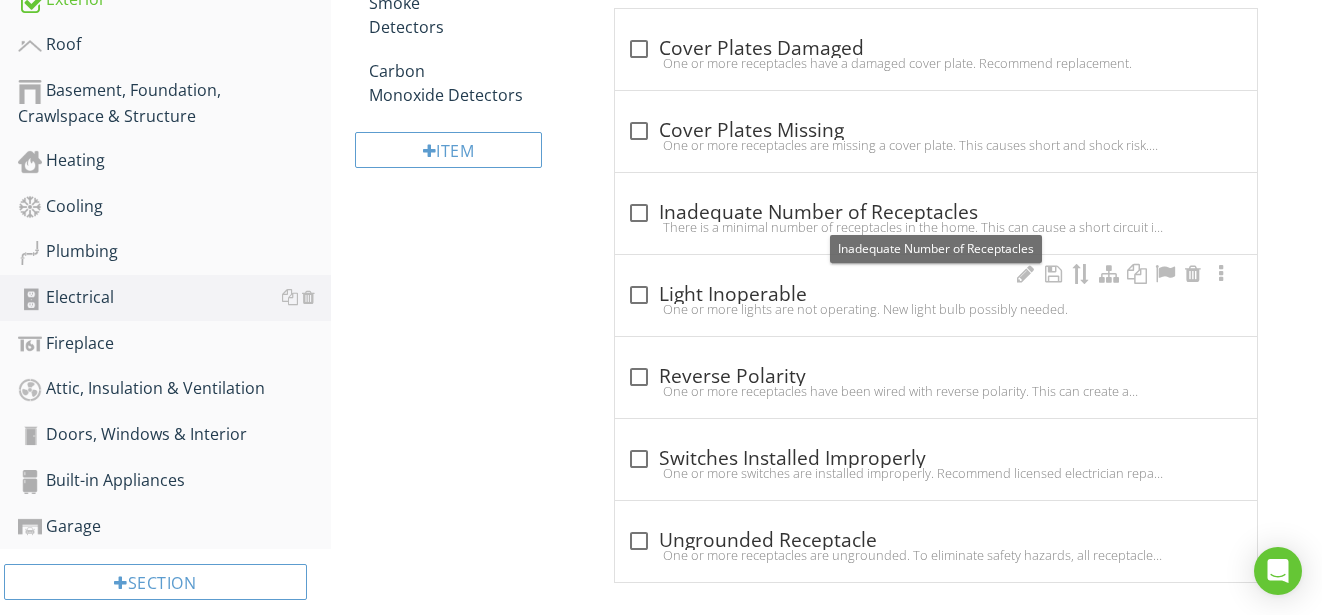 scroll, scrollTop: 785, scrollLeft: 0, axis: vertical 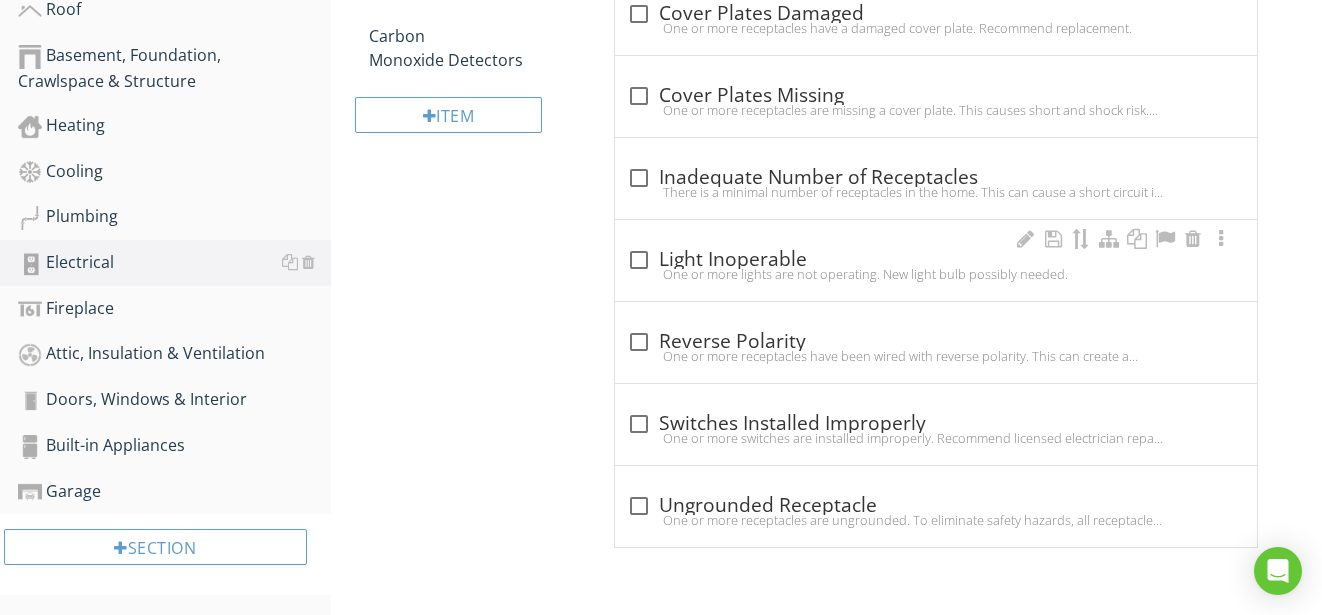 click at bounding box center (639, 260) 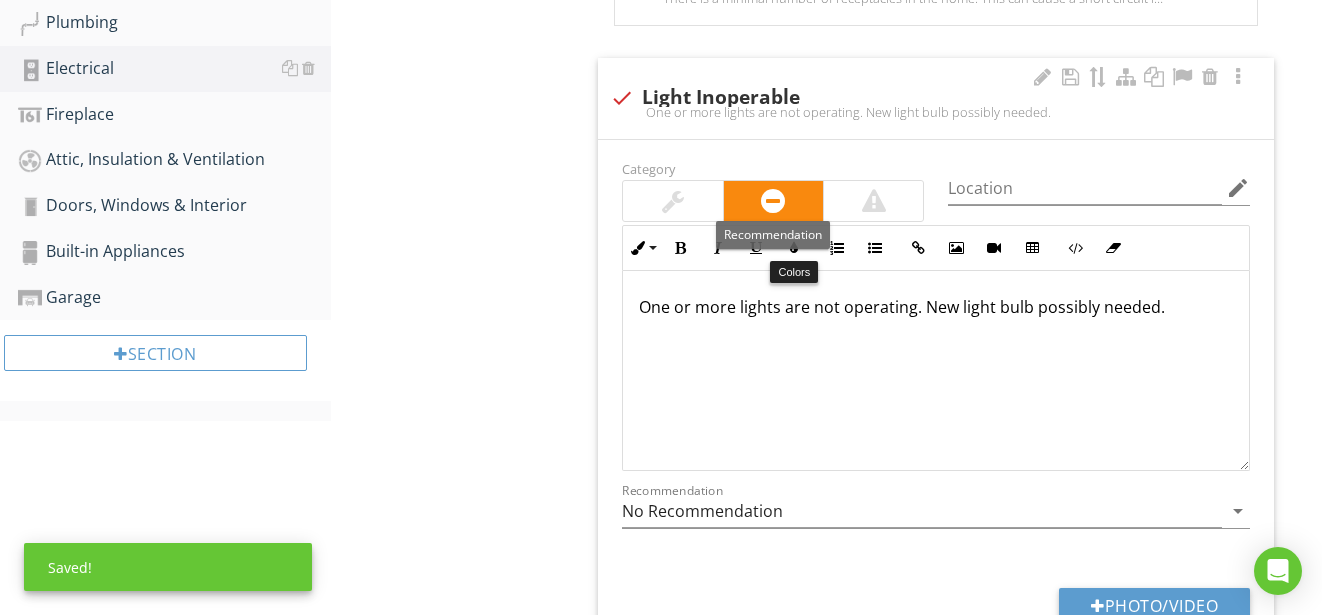 scroll, scrollTop: 985, scrollLeft: 0, axis: vertical 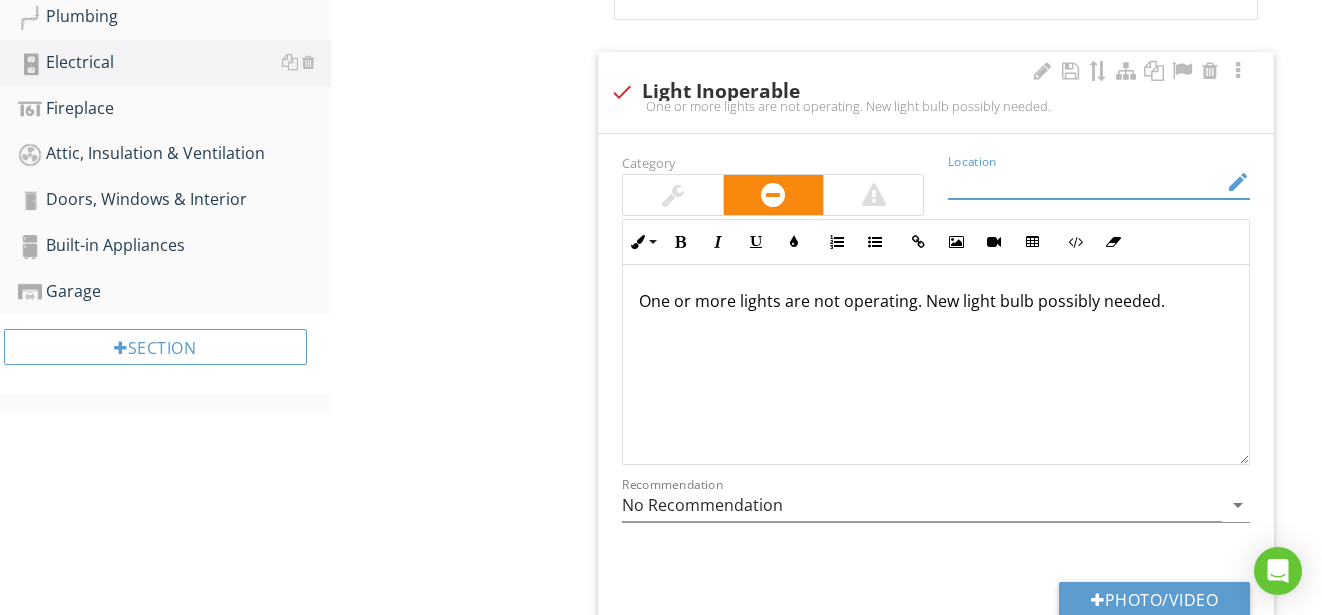 click at bounding box center (1085, 182) 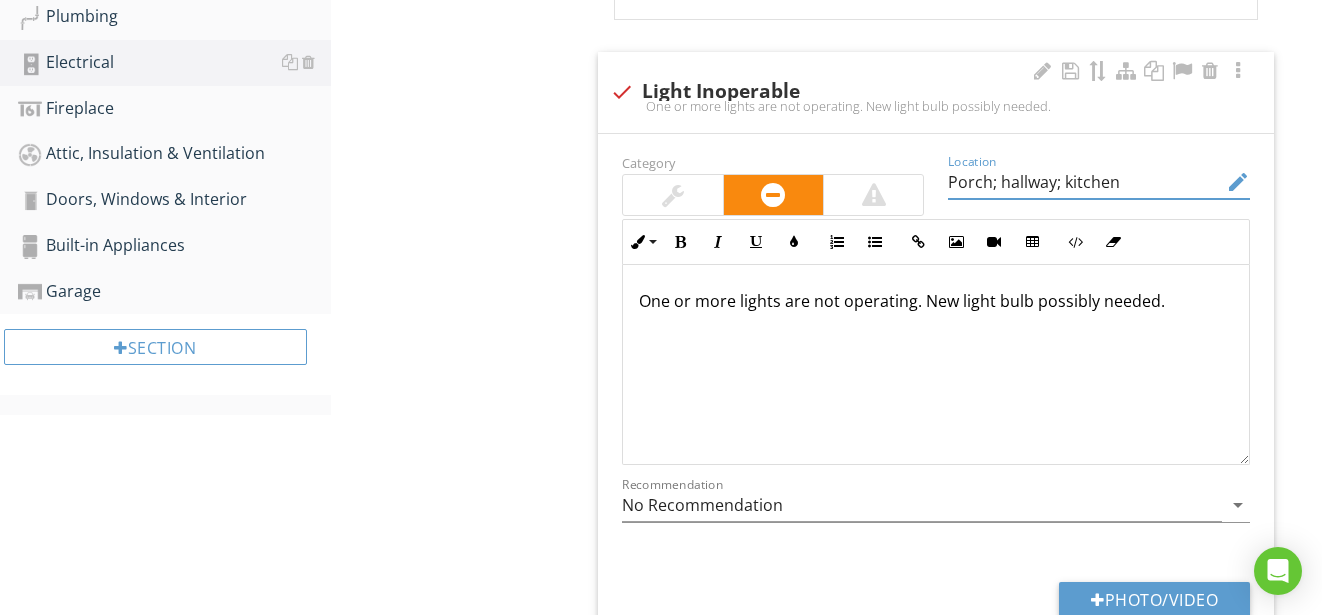 scroll, scrollTop: 1, scrollLeft: 0, axis: vertical 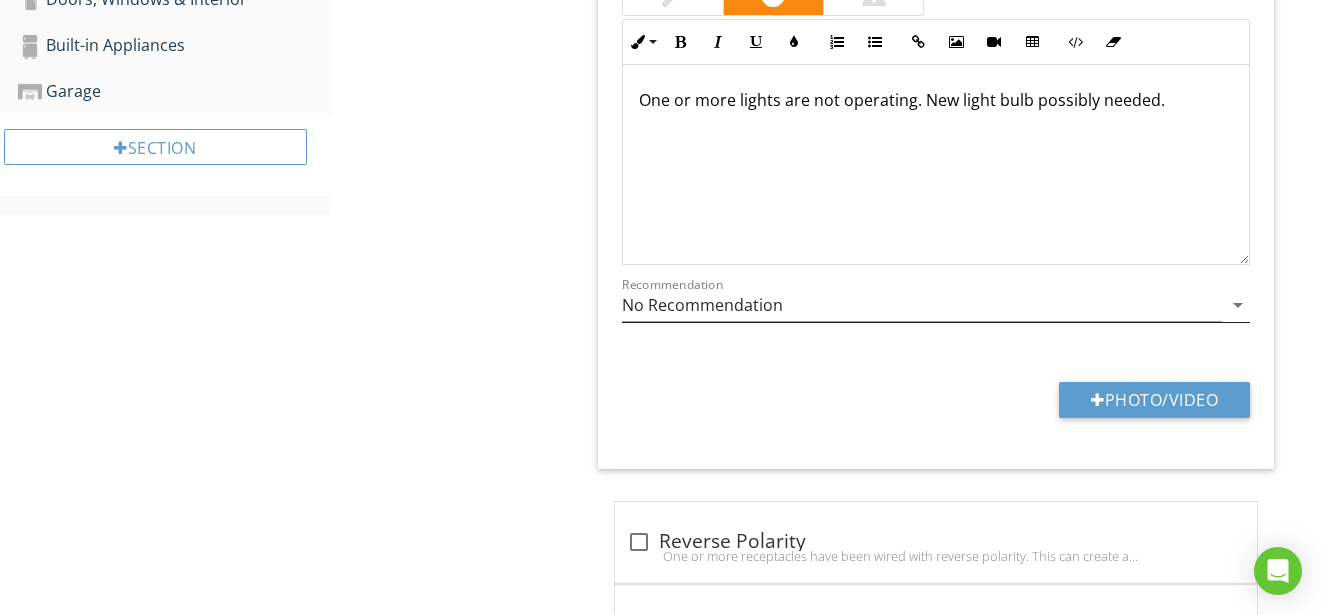 type on "Porch; hallway; kitchen" 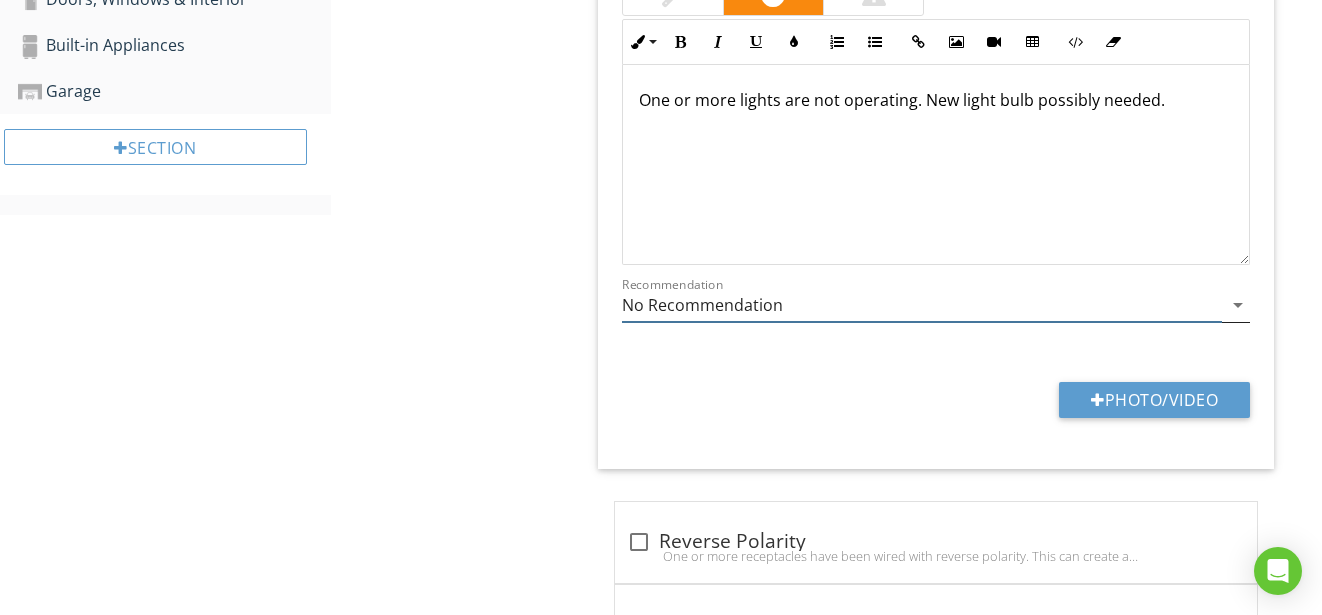 click on "arrow_drop_down" at bounding box center (1238, 305) 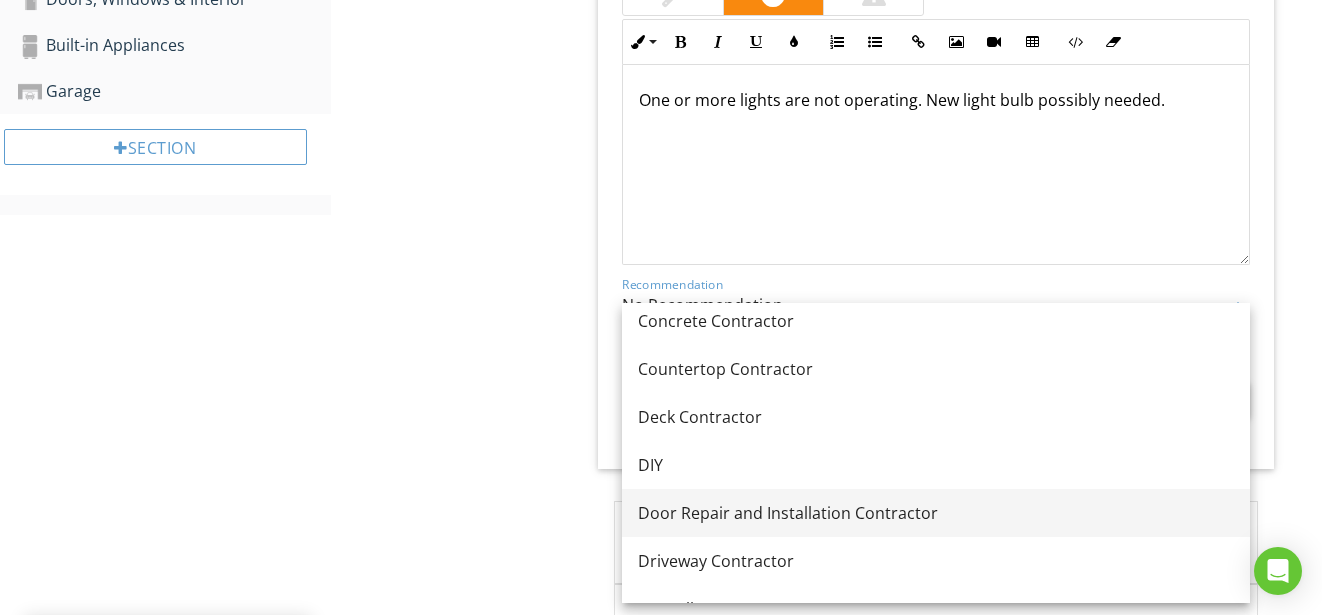 scroll, scrollTop: 449, scrollLeft: 0, axis: vertical 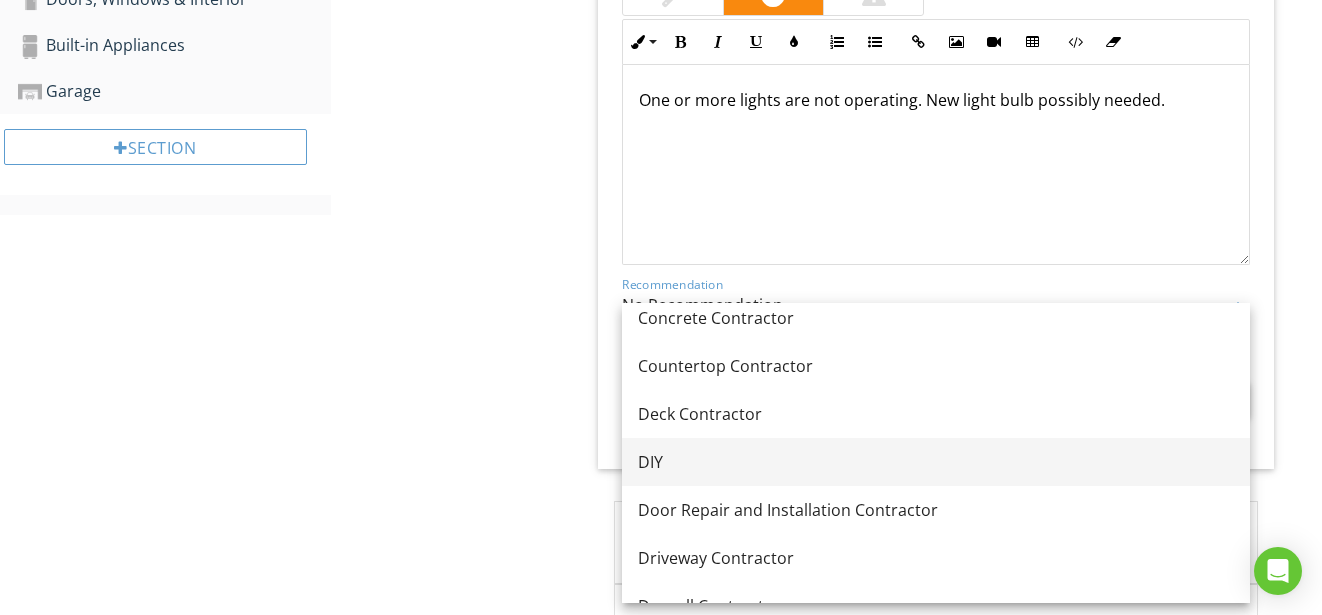 click on "DIY" at bounding box center [936, 462] 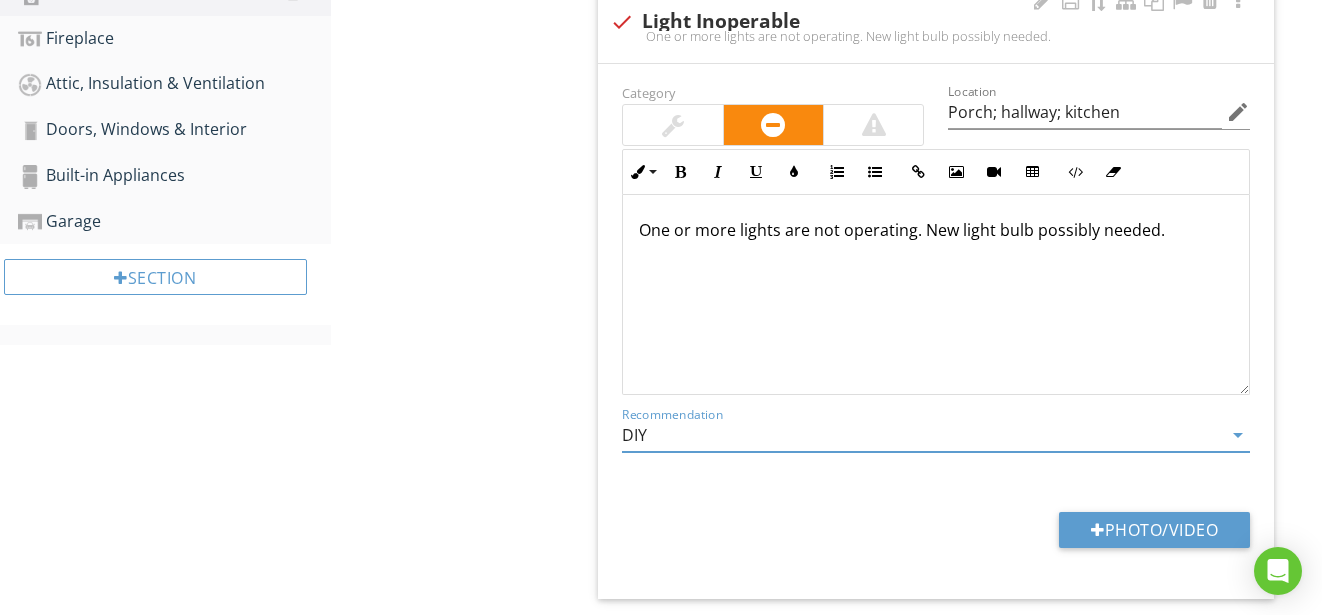 scroll, scrollTop: 1085, scrollLeft: 0, axis: vertical 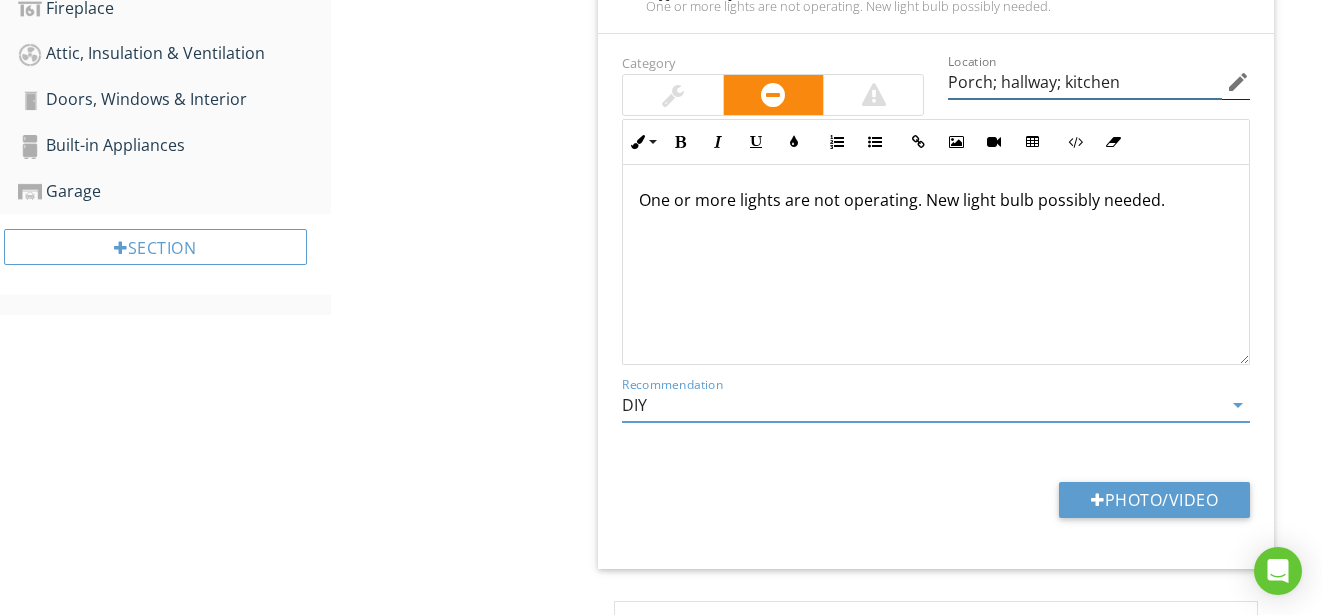 click on "Porch; hallway; kitchen" at bounding box center (1085, 82) 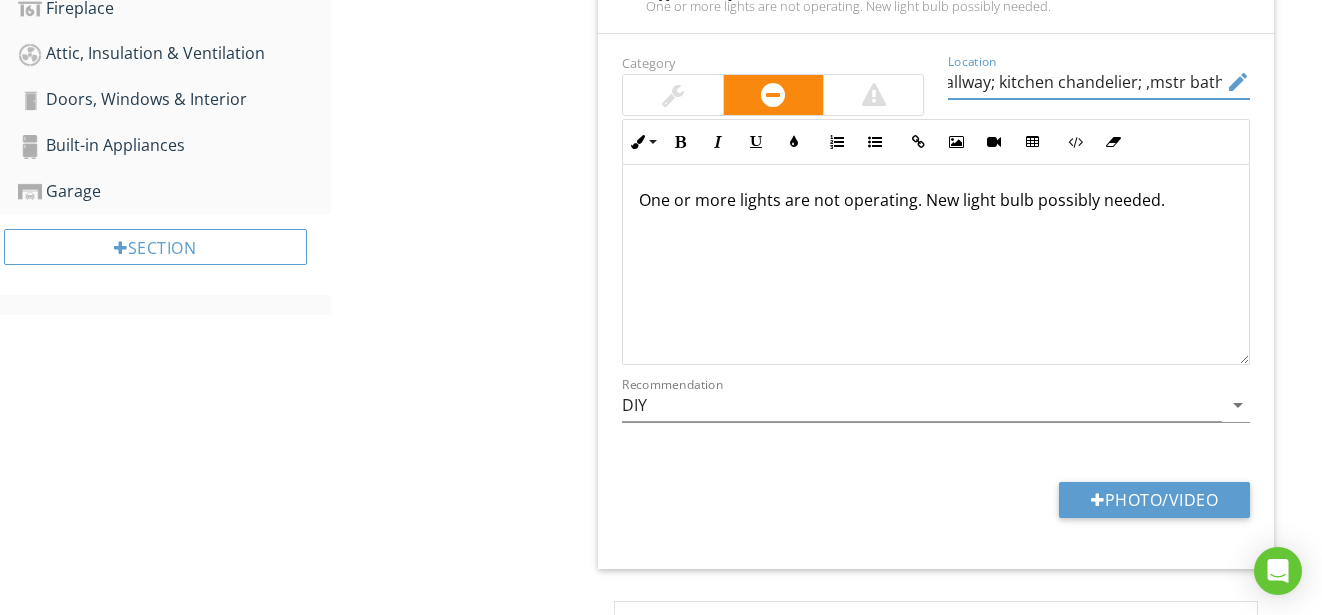 scroll, scrollTop: 0, scrollLeft: 70, axis: horizontal 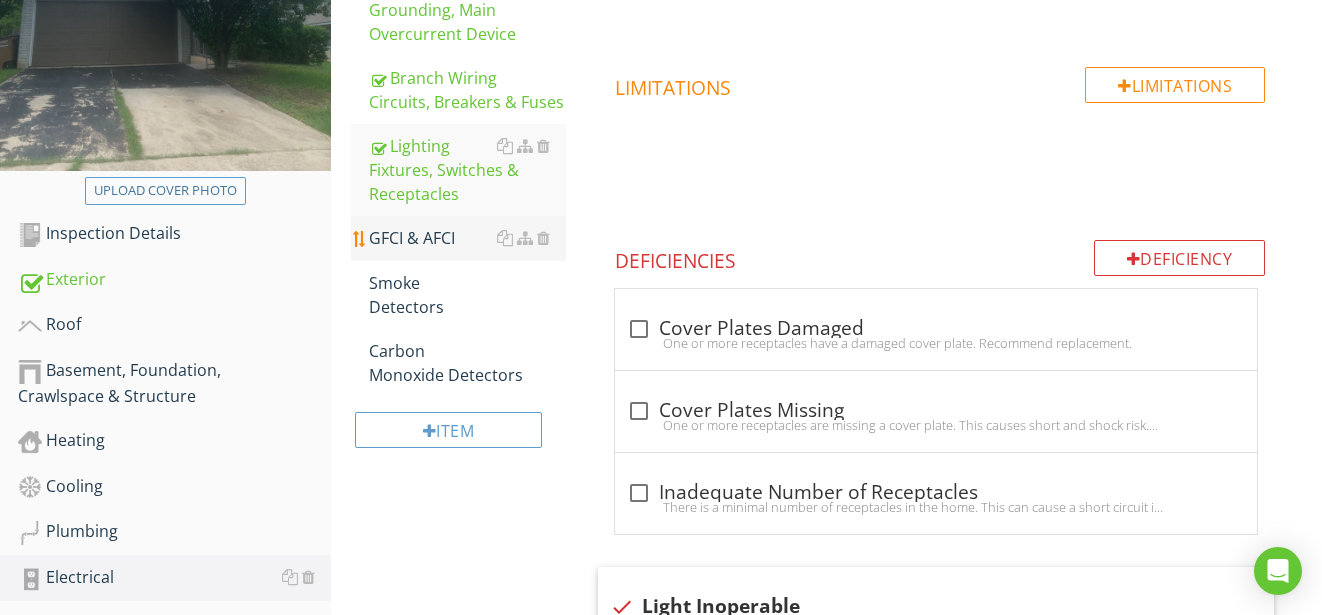 type on "Porch; hallway; kitchen chandelier; ,mstr bath" 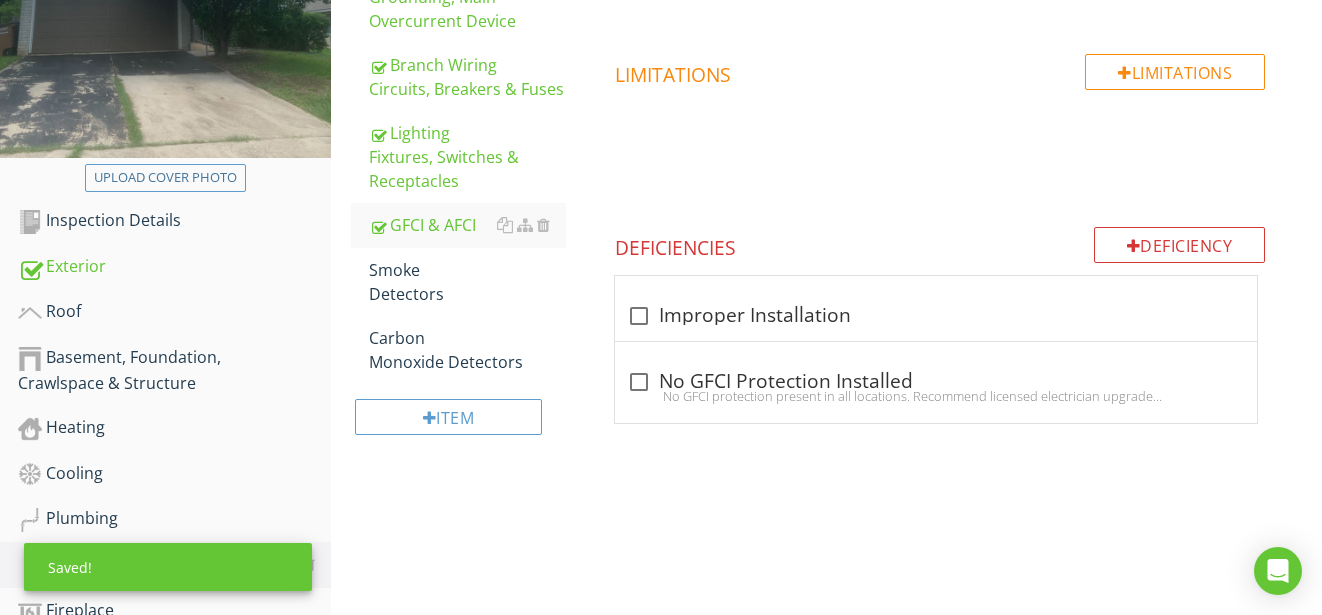 scroll, scrollTop: 570, scrollLeft: 0, axis: vertical 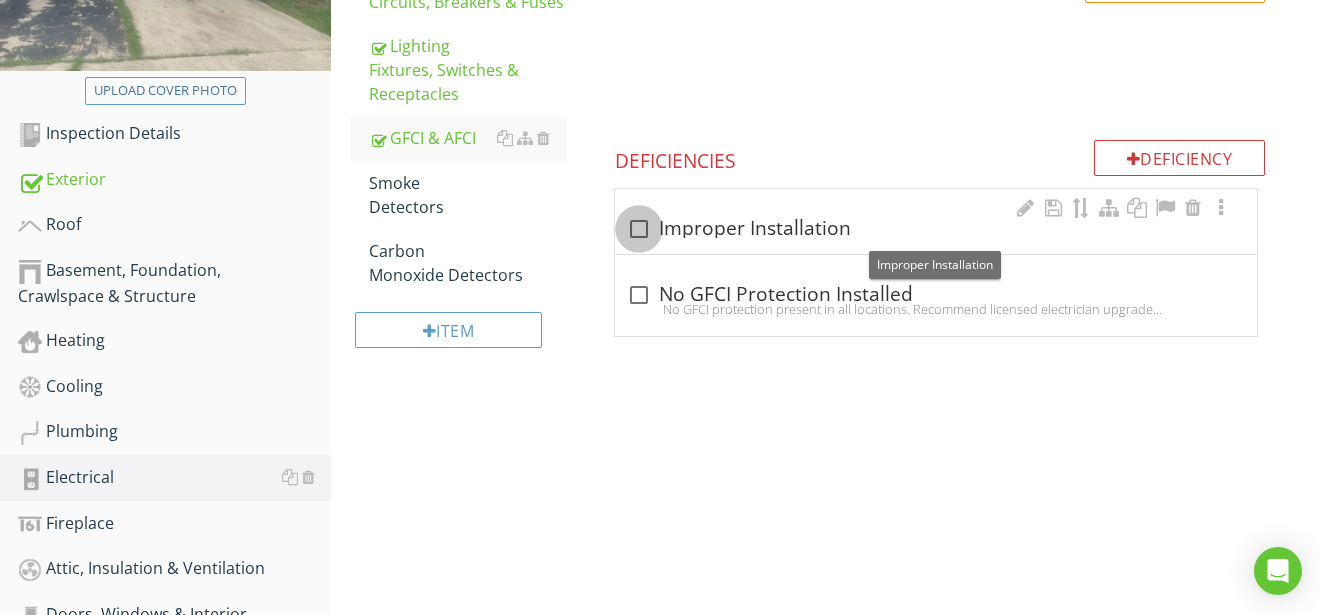 click at bounding box center [639, 229] 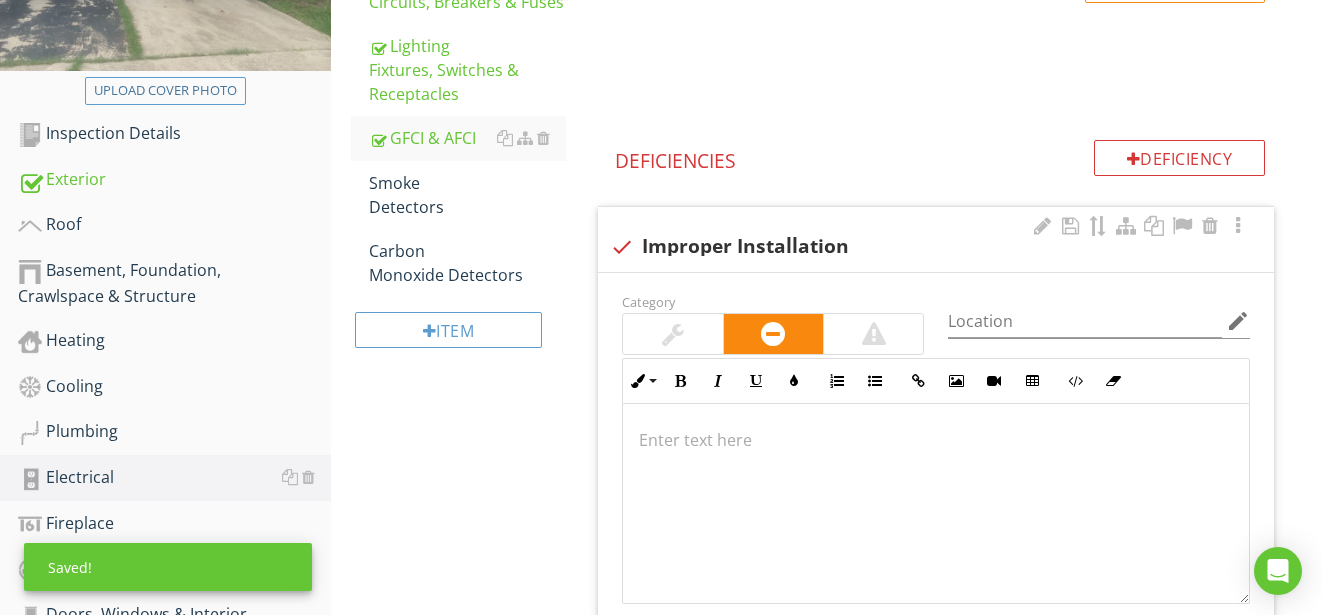 scroll, scrollTop: 1, scrollLeft: 0, axis: vertical 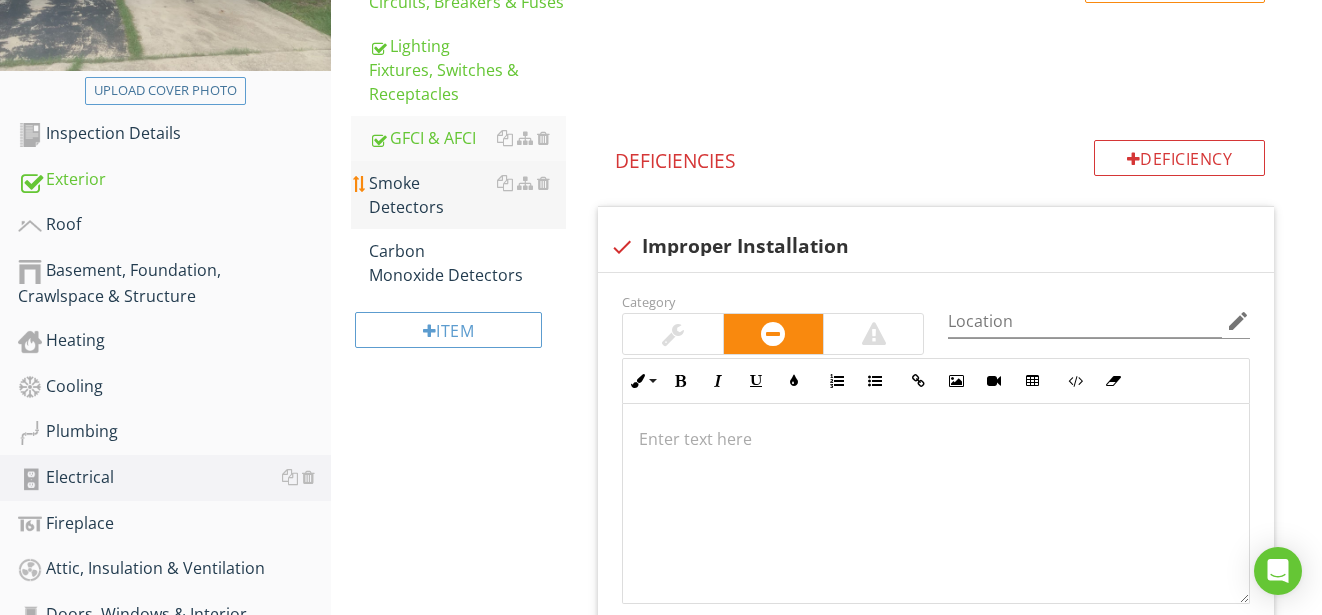 click on "Smoke Detectors" at bounding box center [468, 195] 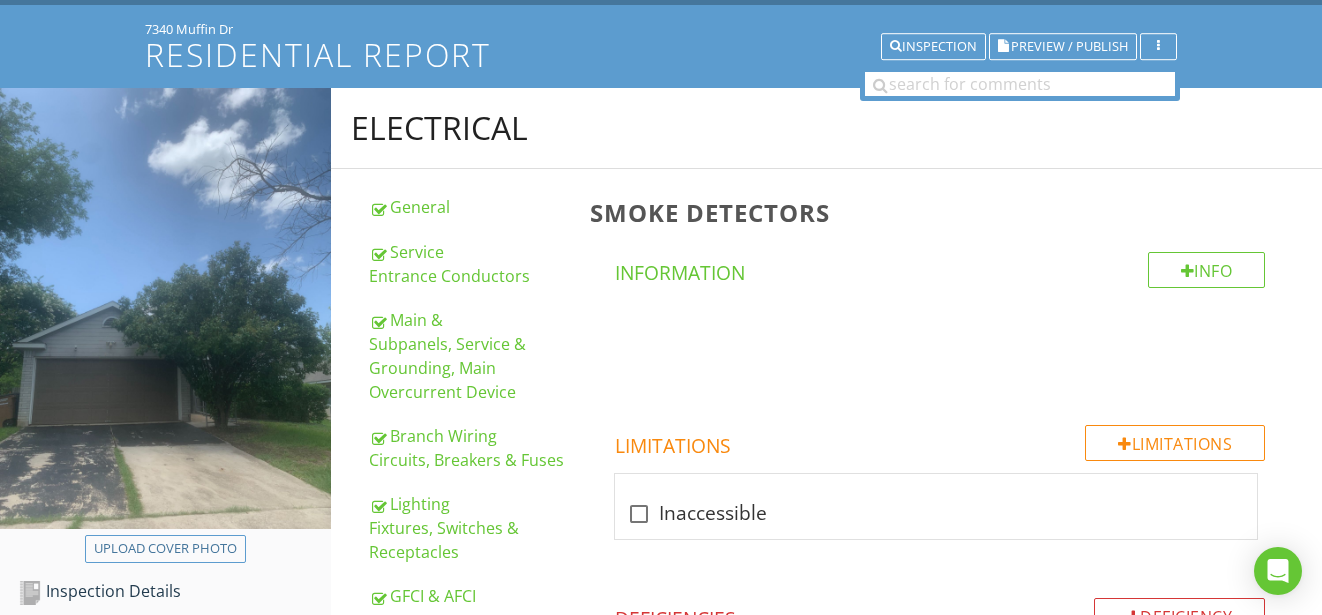 scroll, scrollTop: 0, scrollLeft: 0, axis: both 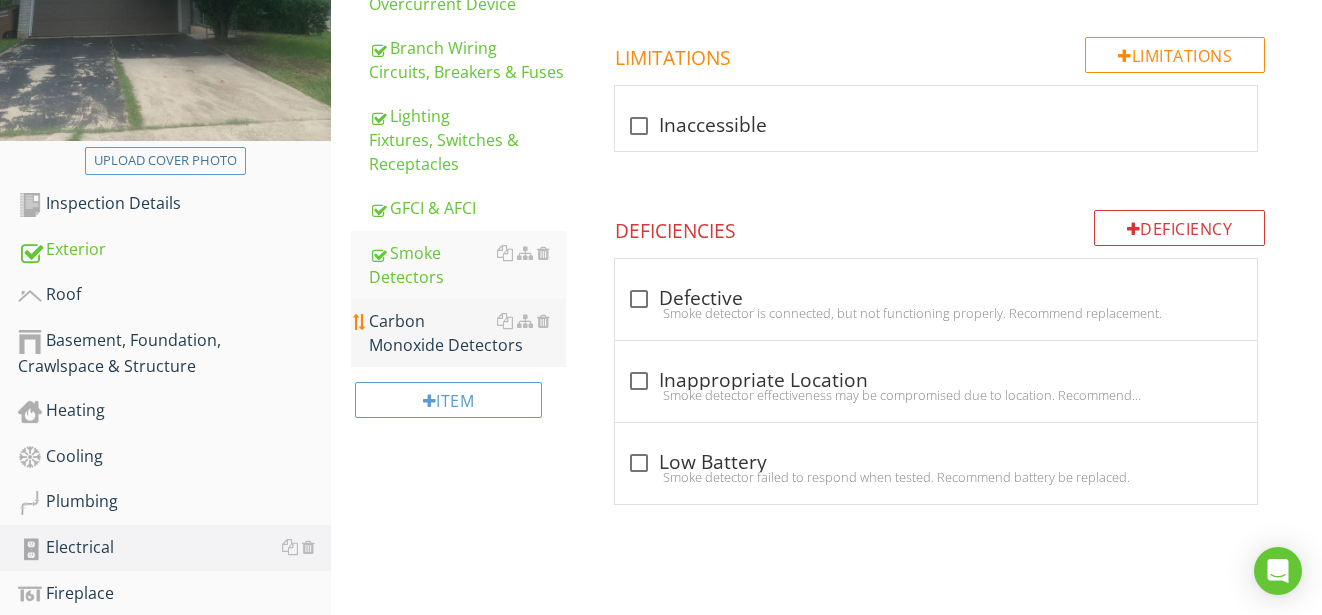 click on "Carbon Monoxide Detectors" at bounding box center [468, 333] 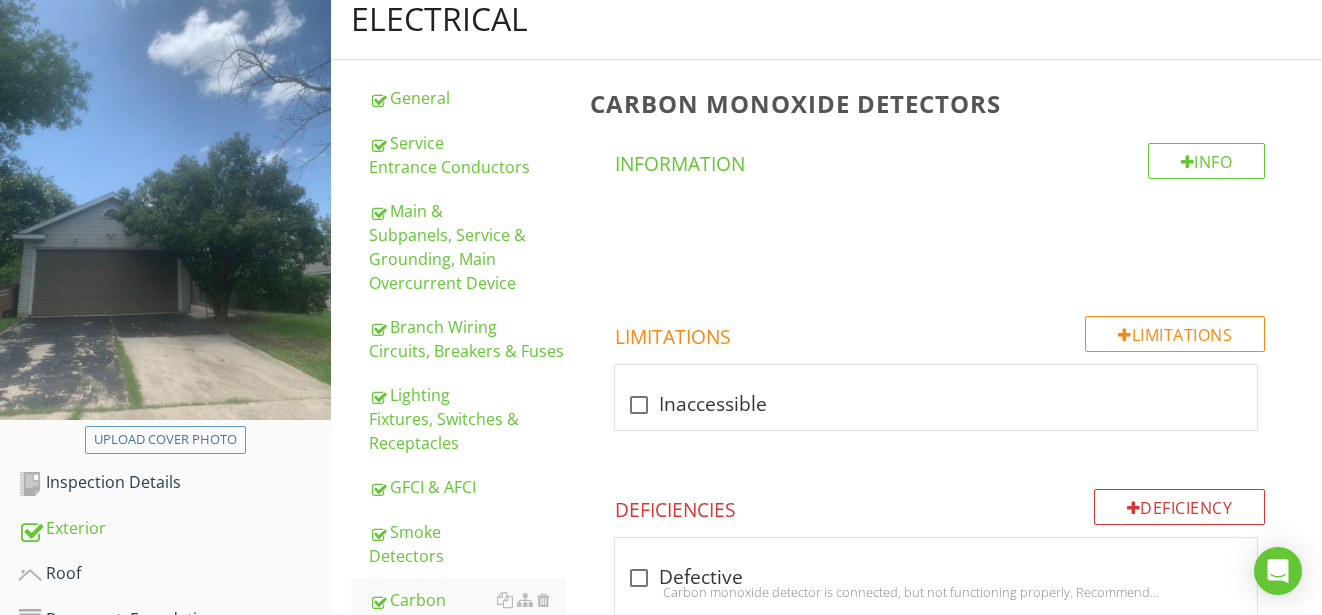 scroll, scrollTop: 300, scrollLeft: 0, axis: vertical 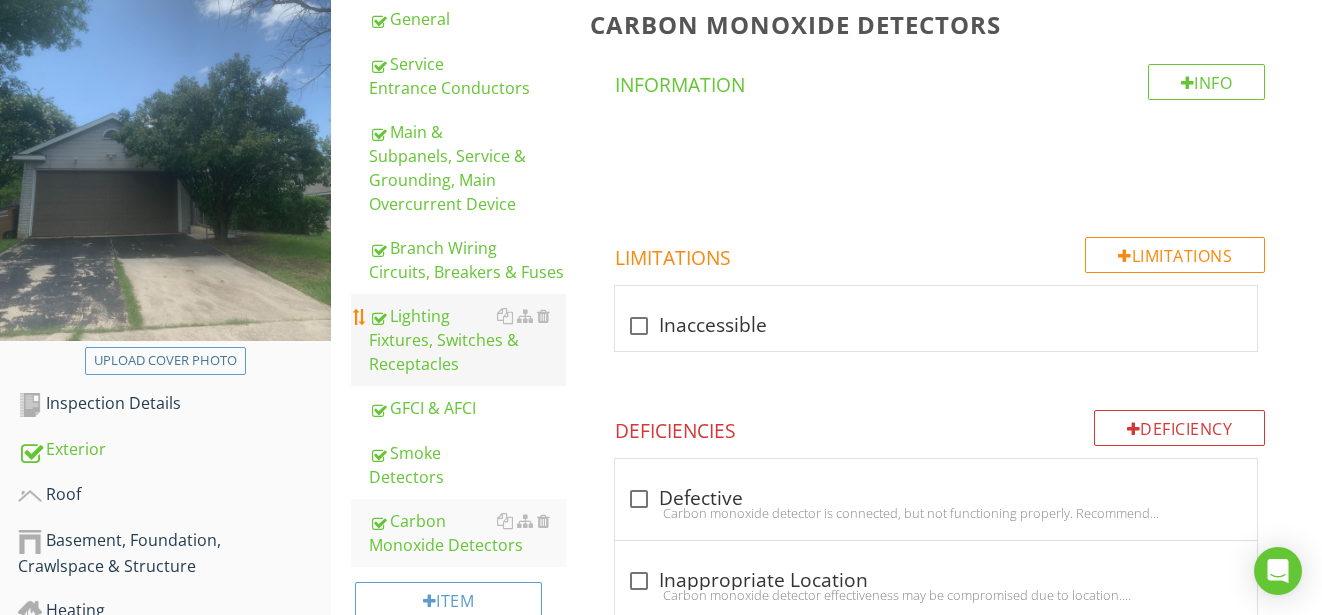 click on "Lighting Fixtures, Switches & Receptacles" at bounding box center (468, 340) 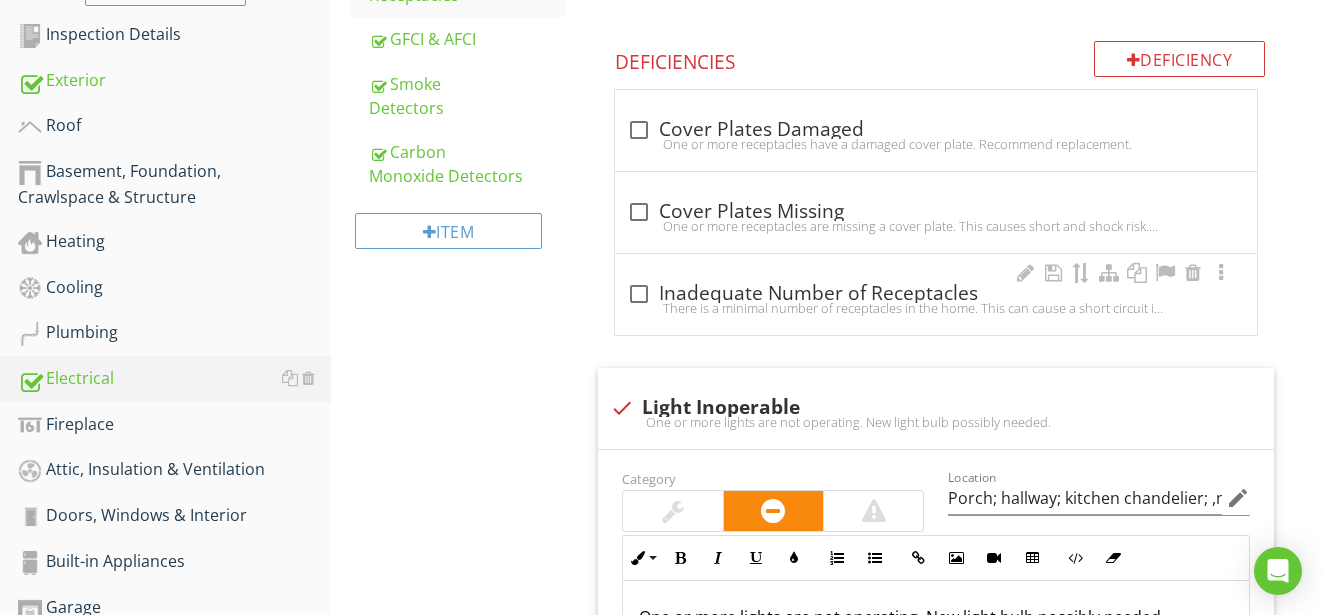 scroll, scrollTop: 900, scrollLeft: 0, axis: vertical 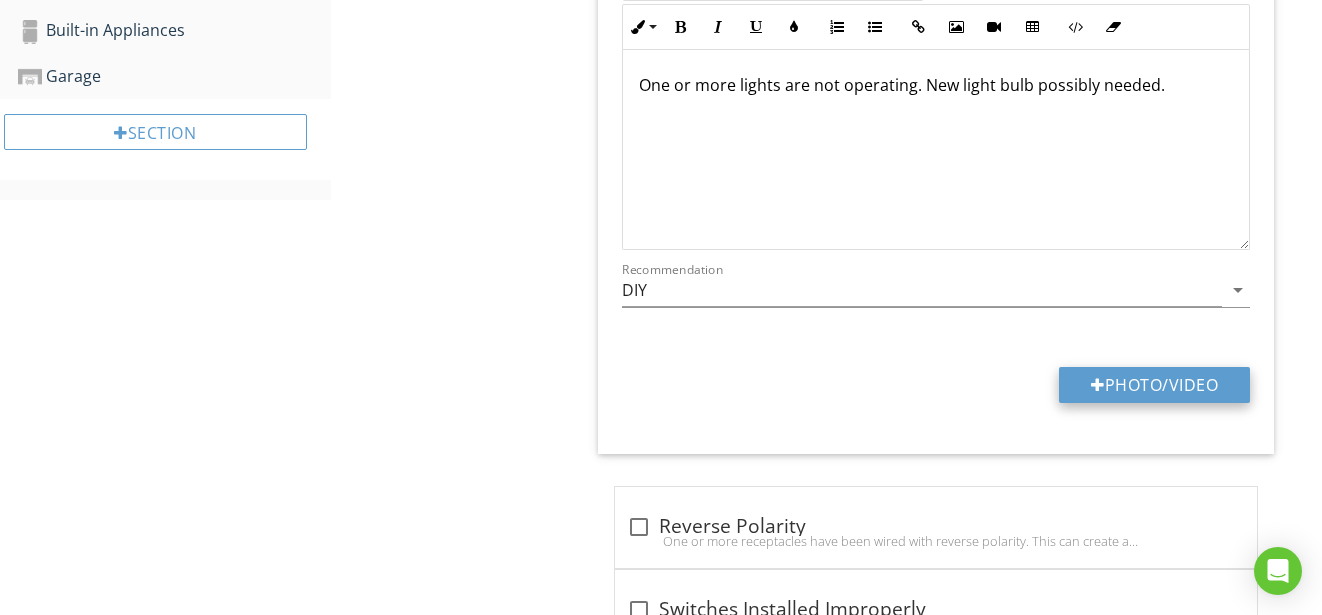 click at bounding box center [1098, 385] 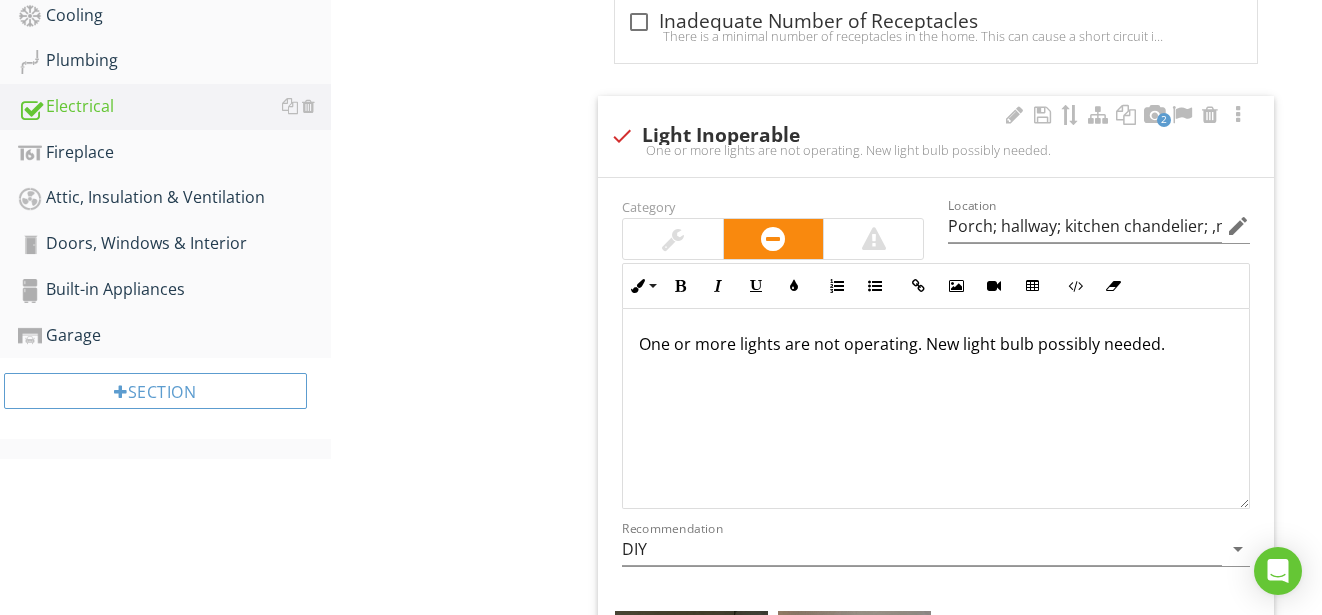 scroll, scrollTop: 900, scrollLeft: 0, axis: vertical 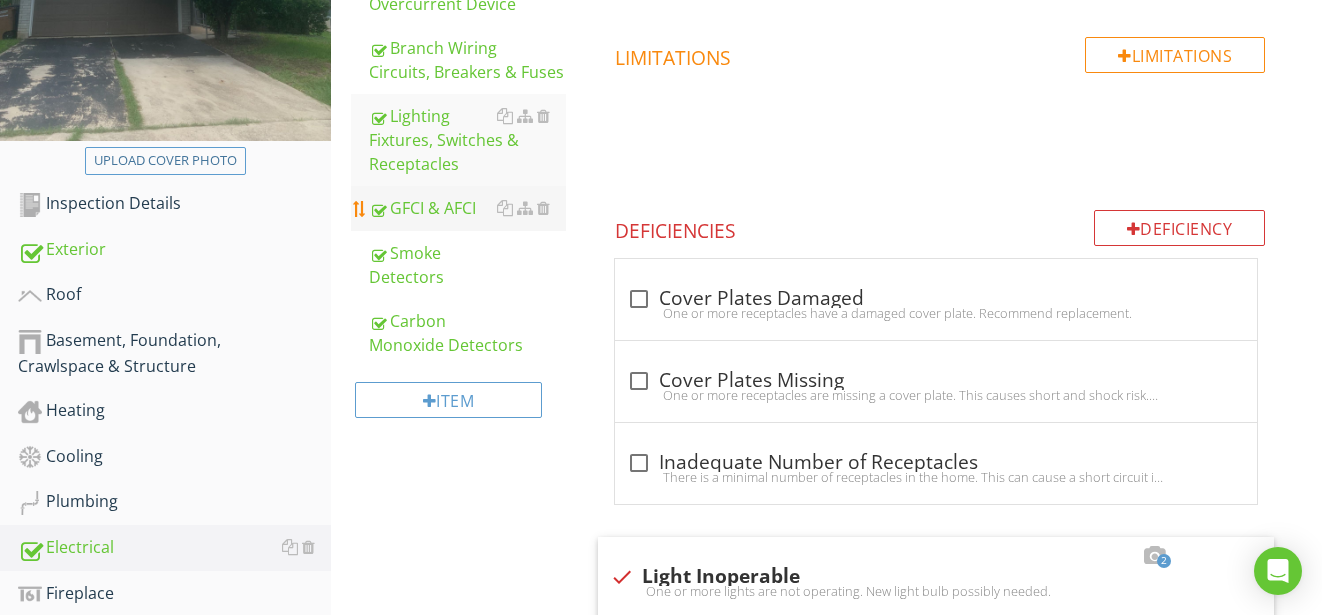 click on "GFCI & AFCI" at bounding box center (468, 208) 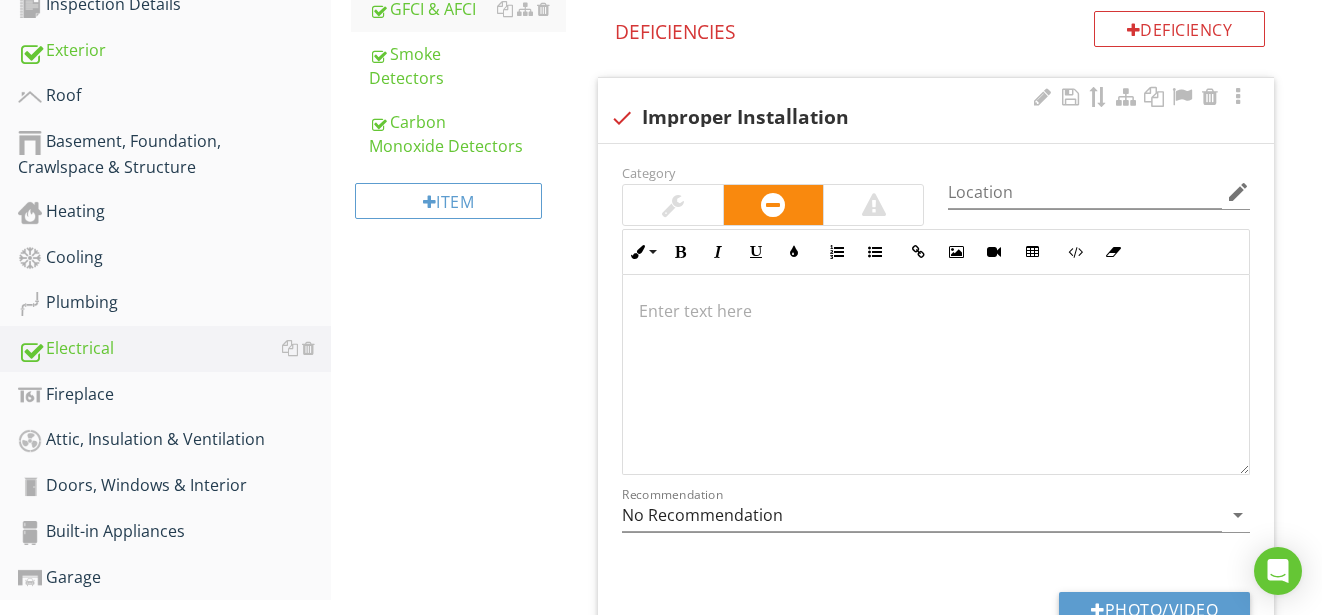 scroll, scrollTop: 700, scrollLeft: 0, axis: vertical 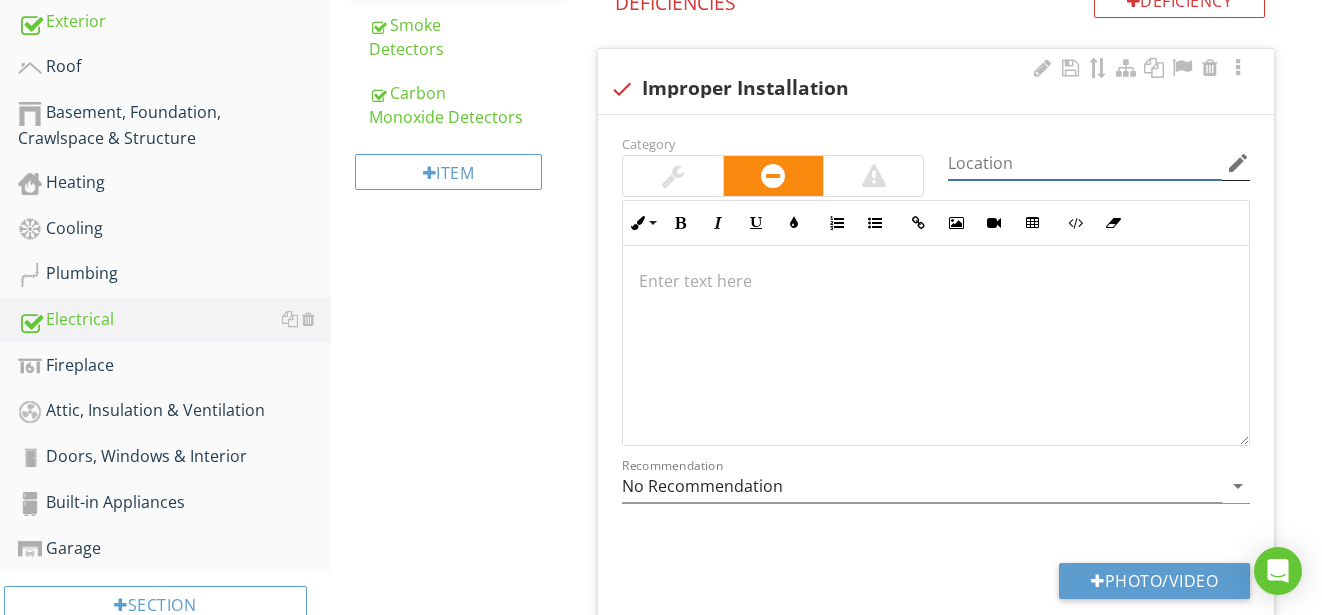 click at bounding box center (1085, 163) 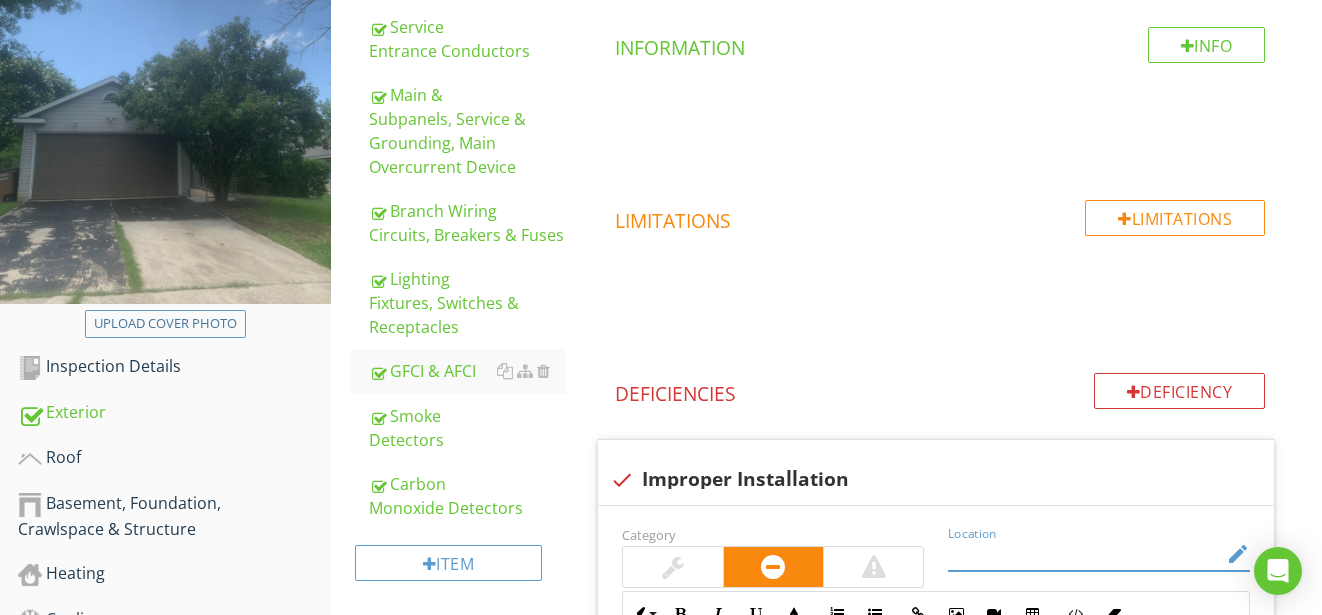 scroll, scrollTop: 328, scrollLeft: 0, axis: vertical 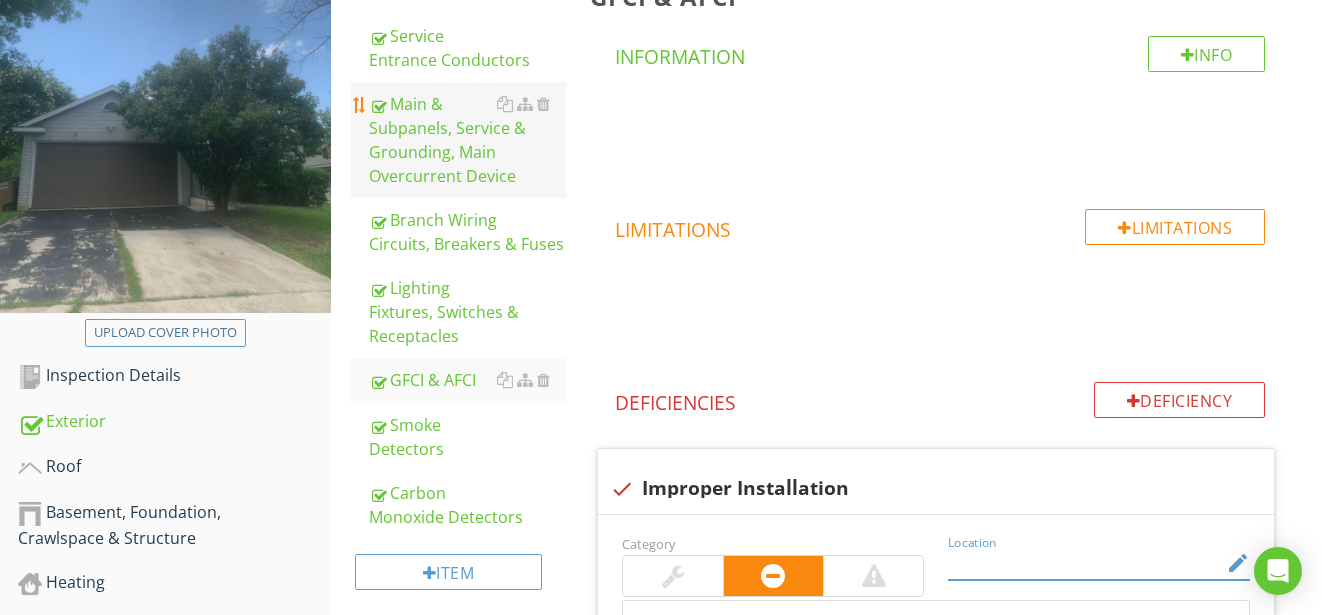click on "Main & Subpanels, Service & Grounding, Main Overcurrent Device" at bounding box center (468, 140) 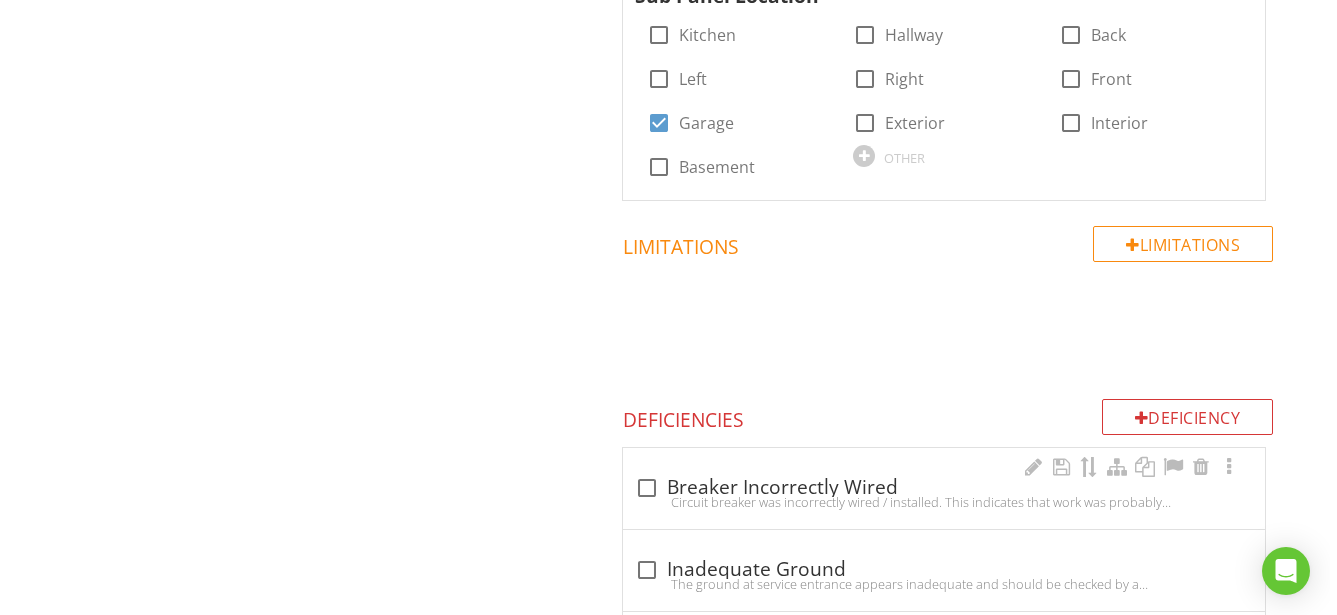 scroll, scrollTop: 1600, scrollLeft: 0, axis: vertical 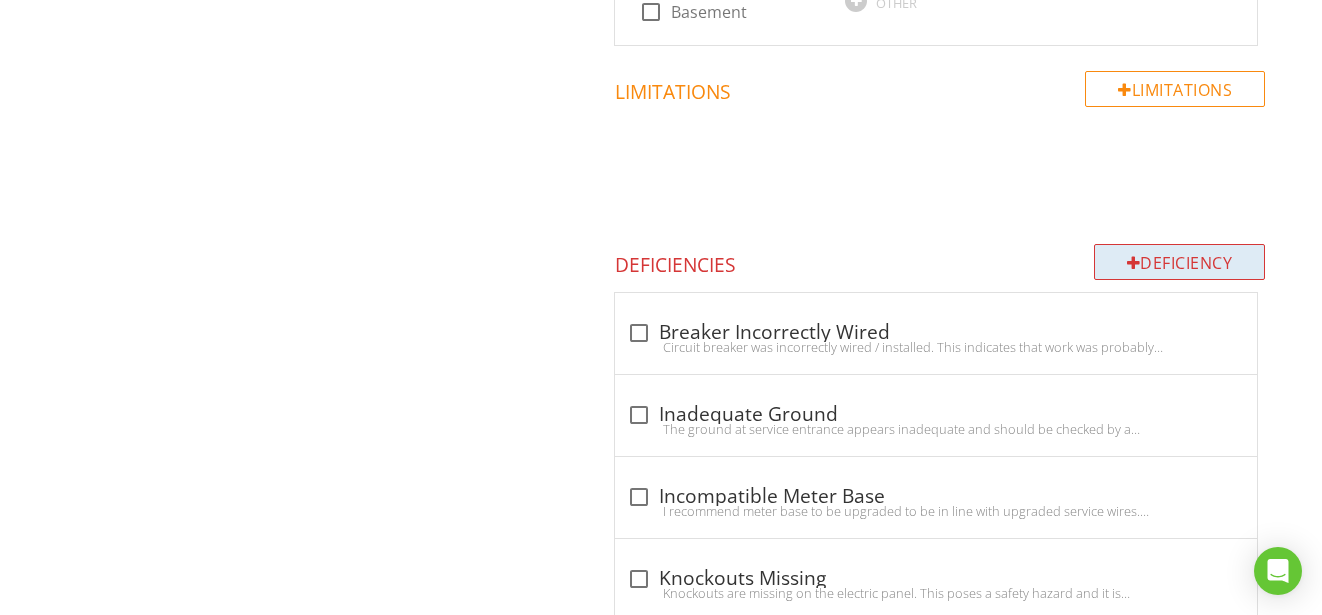 click on "Deficiency" at bounding box center [1180, 262] 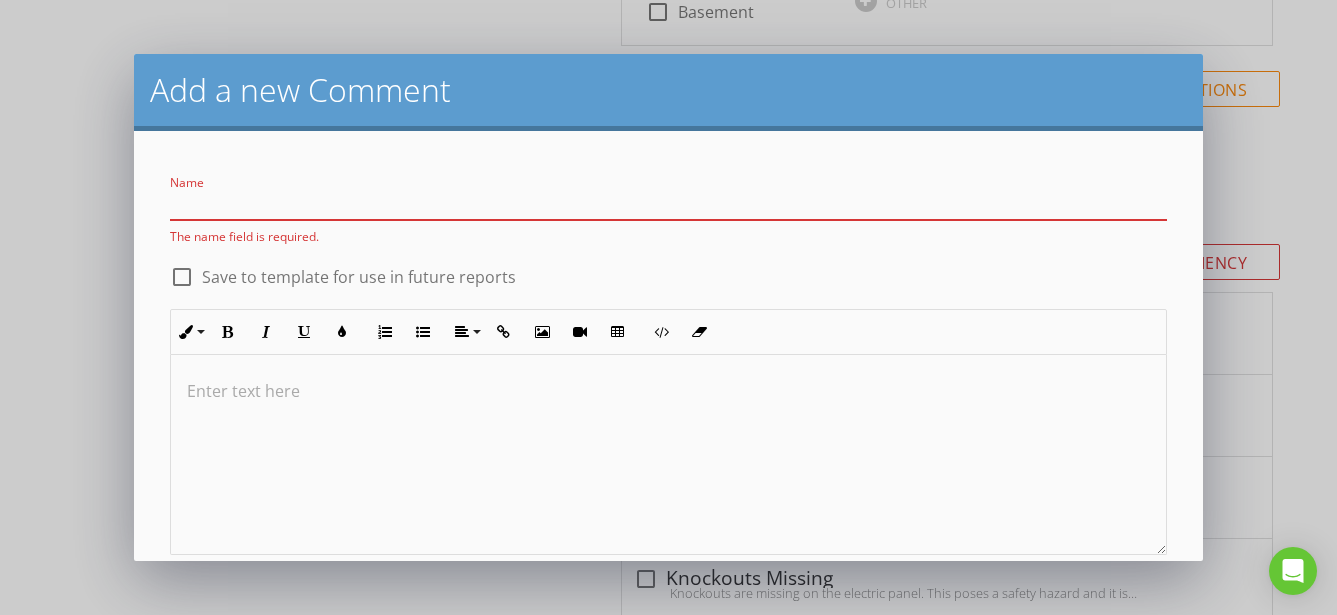 click at bounding box center [669, 203] 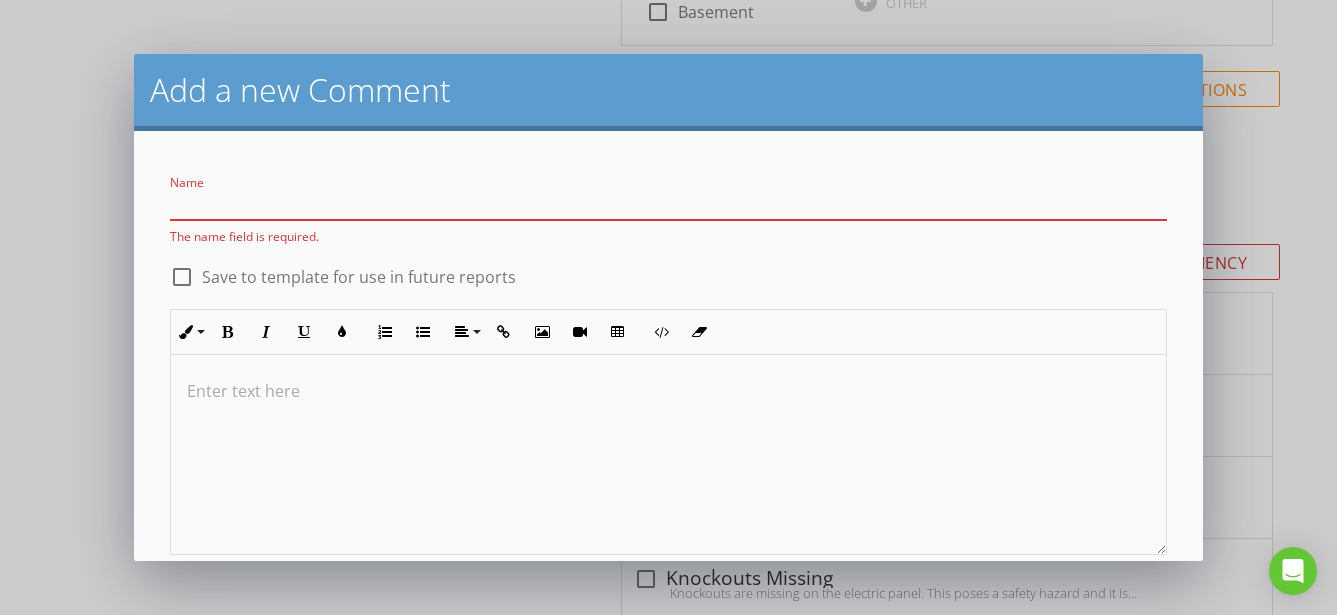 paste on "Panel - Breaker not properly sized (A/C)" 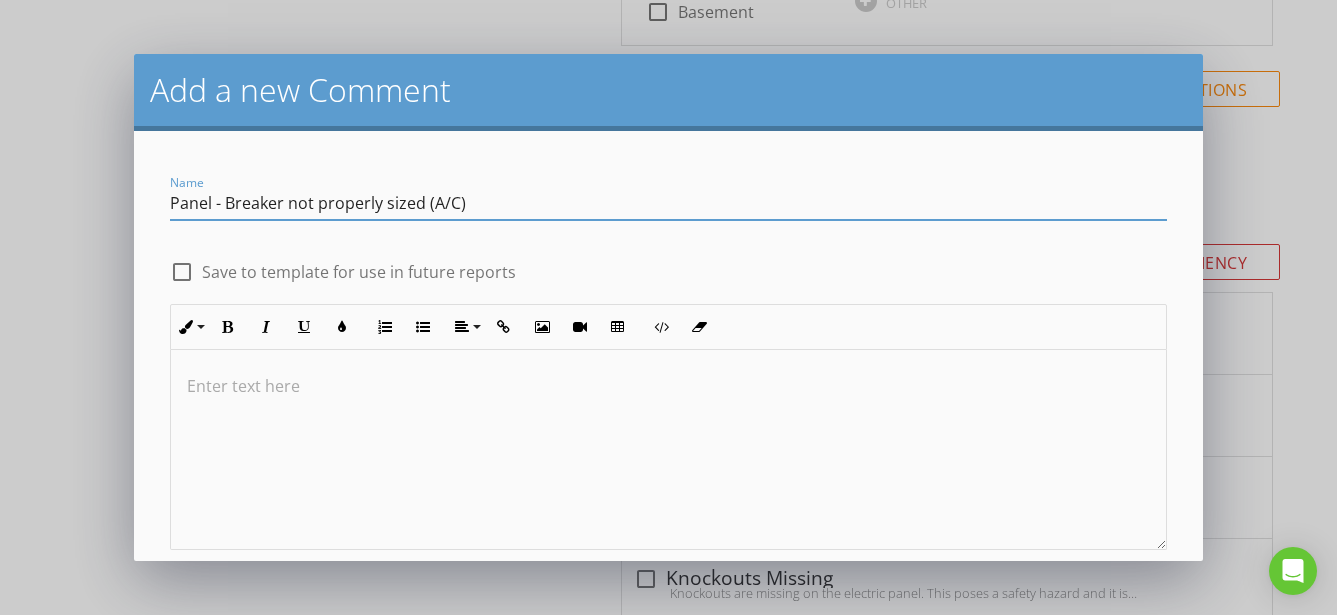 type on "Panel - Breaker not properly sized (A/C)" 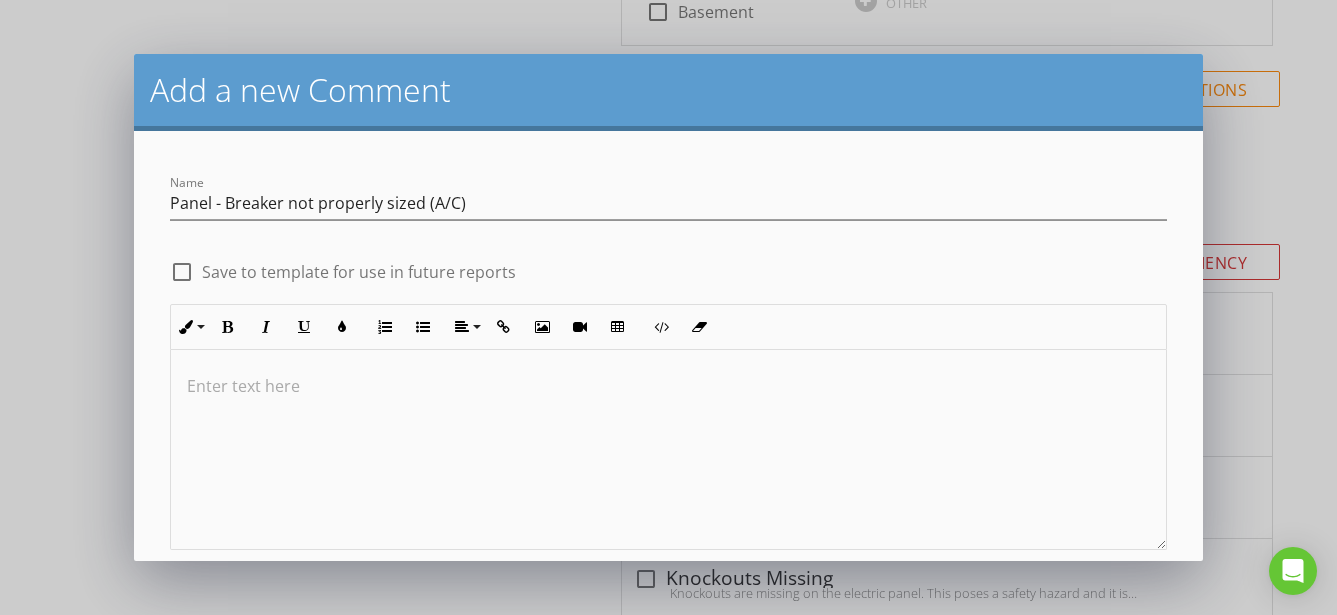type 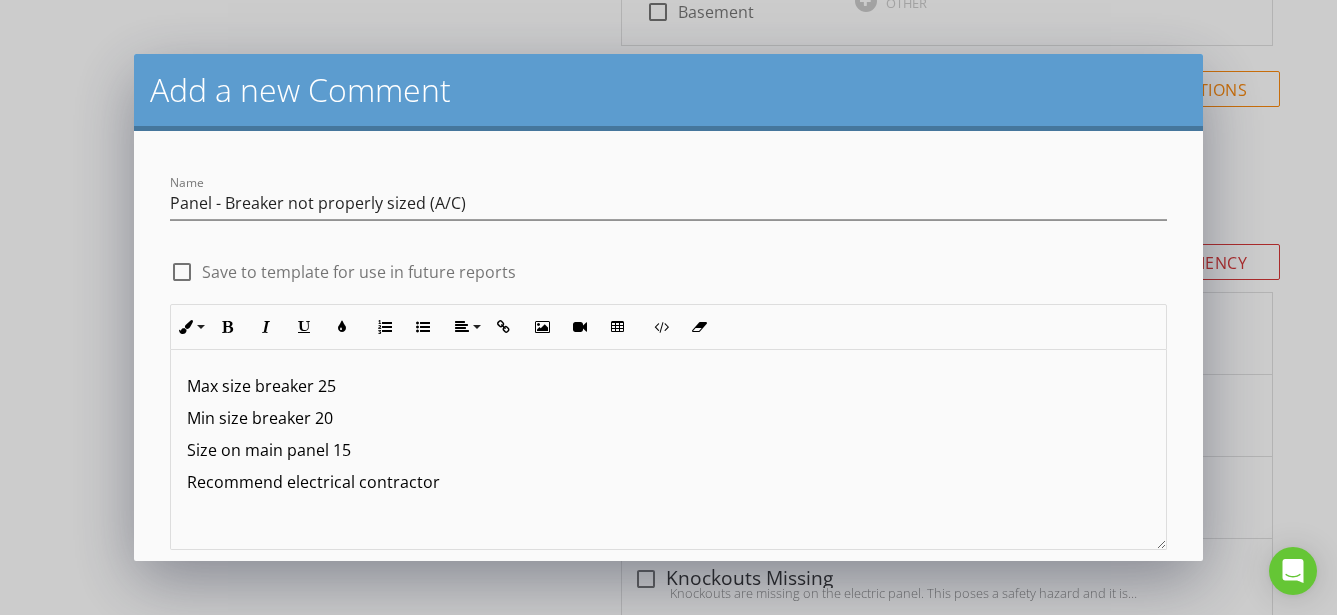 scroll, scrollTop: 1, scrollLeft: 0, axis: vertical 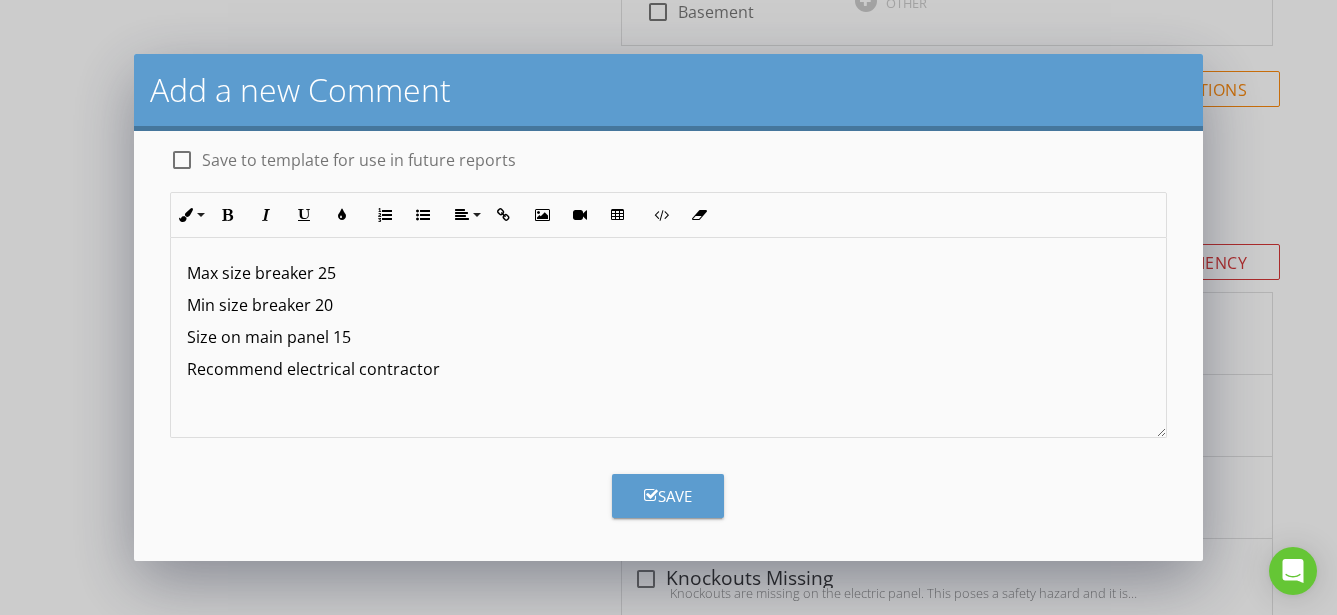 click on "Save" at bounding box center (668, 496) 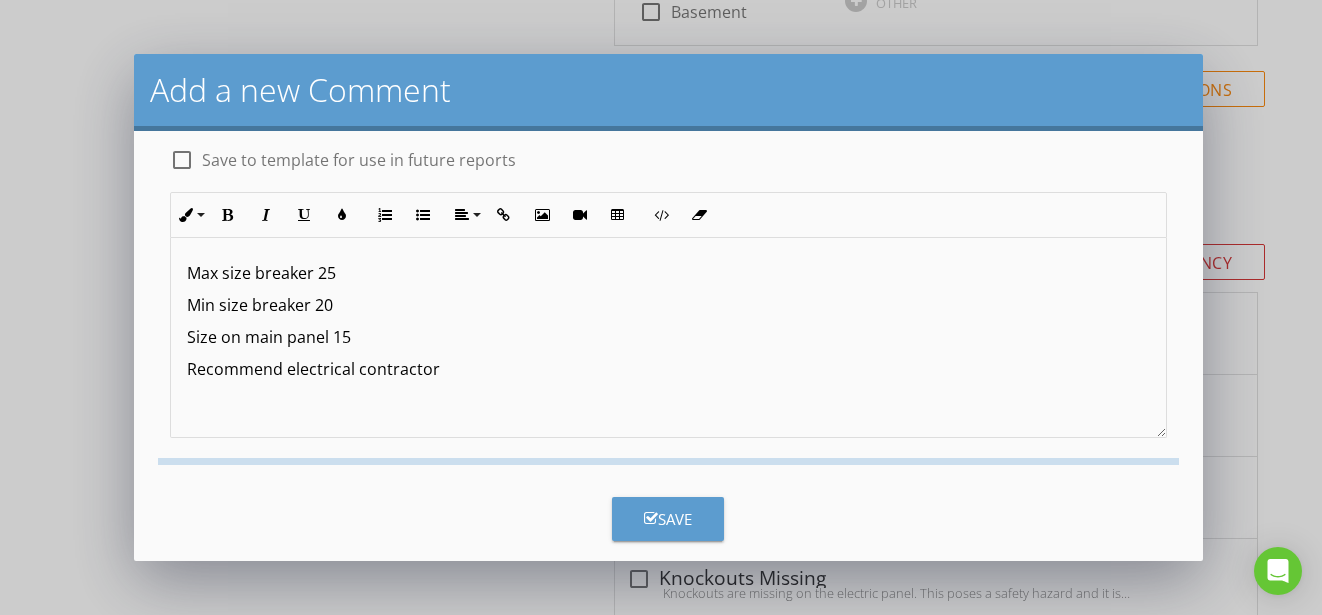 scroll, scrollTop: 15, scrollLeft: 0, axis: vertical 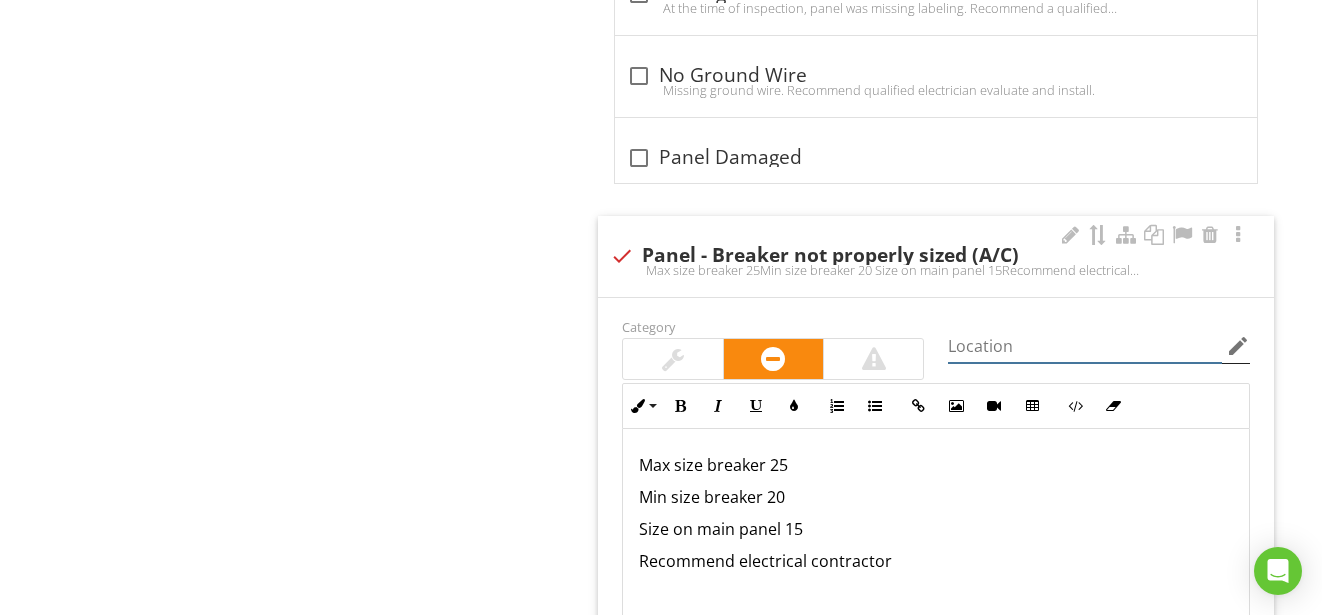 click at bounding box center [1085, 346] 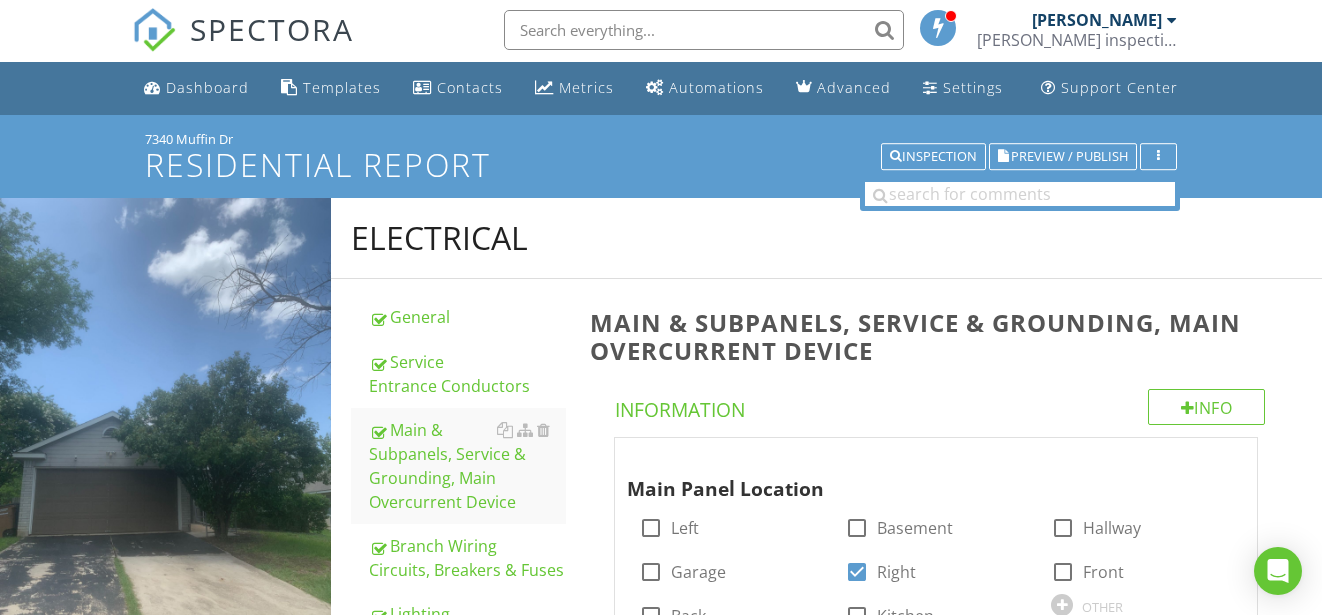 scroll, scrollTop: 0, scrollLeft: 0, axis: both 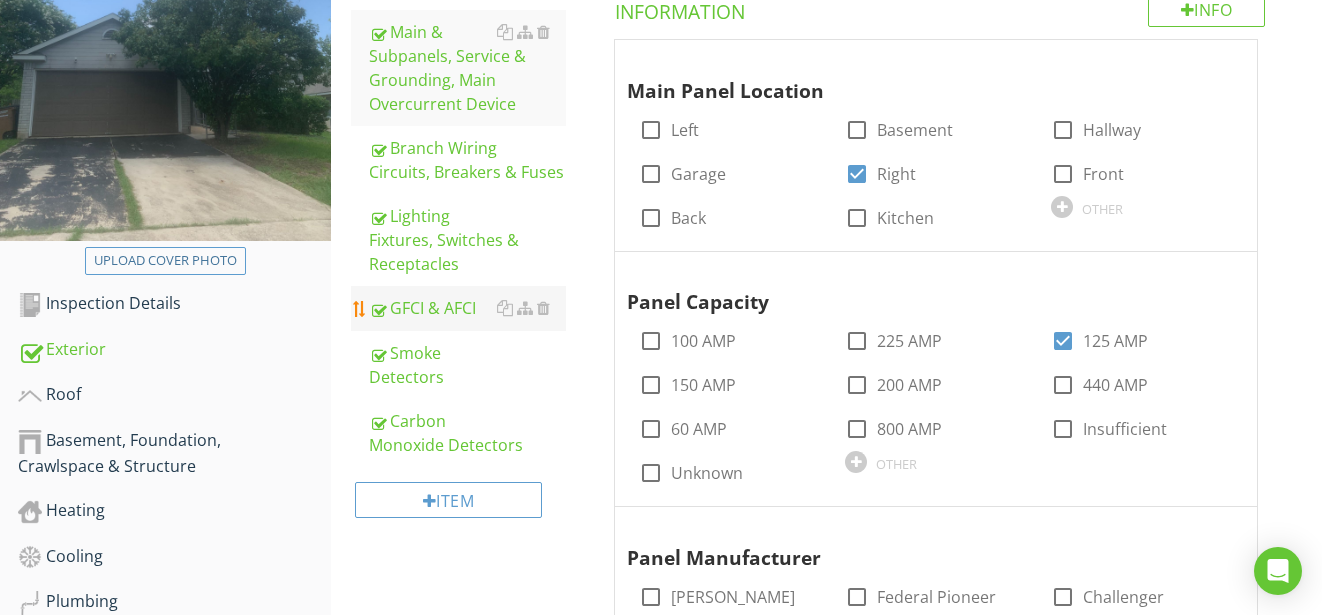 type on "Main Panel" 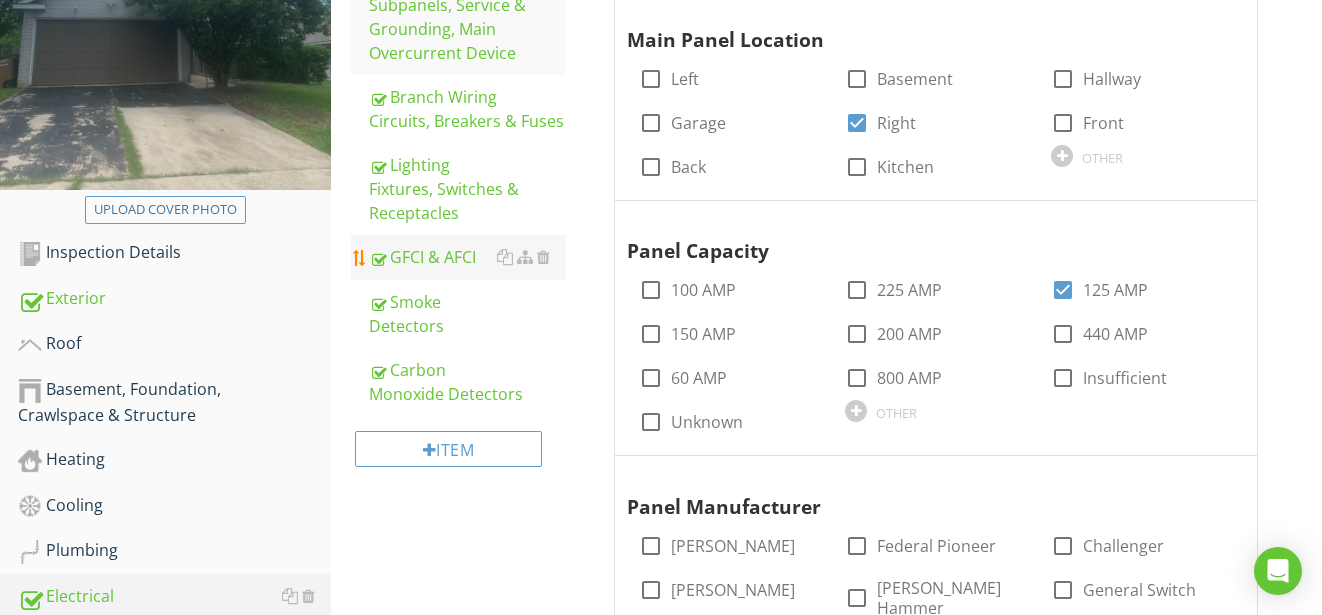 click on "General
Service Entrance Conductors
Main & Subpanels, Service & Grounding, Main Overcurrent Device
Branch Wiring Circuits, Breakers & Fuses
Lighting Fixtures, Switches & Receptacles
GFCI & AFCI
Smoke Detectors
Carbon Monoxide Detectors" at bounding box center [459, 131] 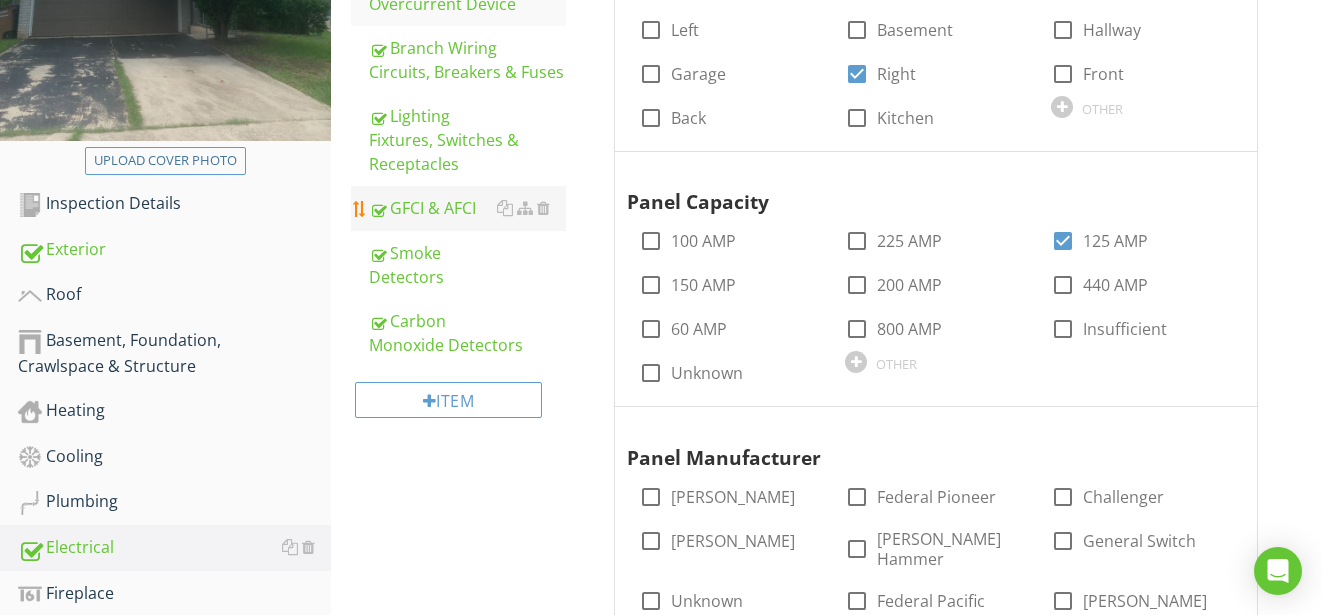 click on "GFCI & AFCI" at bounding box center (468, 208) 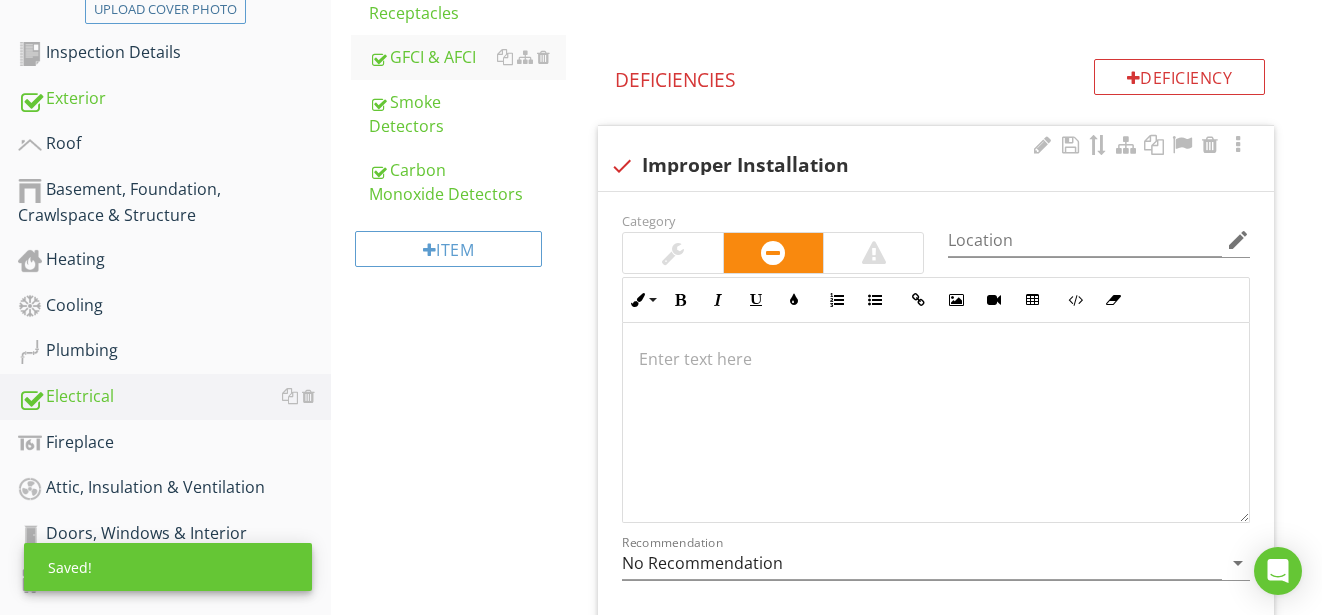 scroll, scrollTop: 700, scrollLeft: 0, axis: vertical 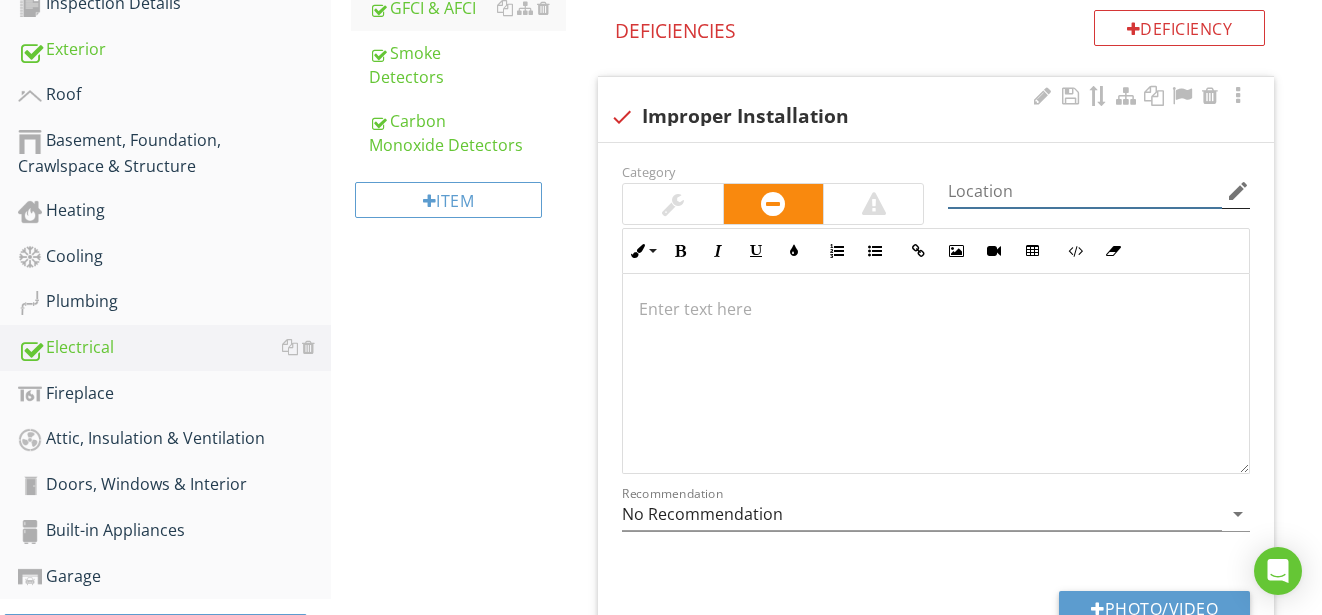 click at bounding box center [1085, 191] 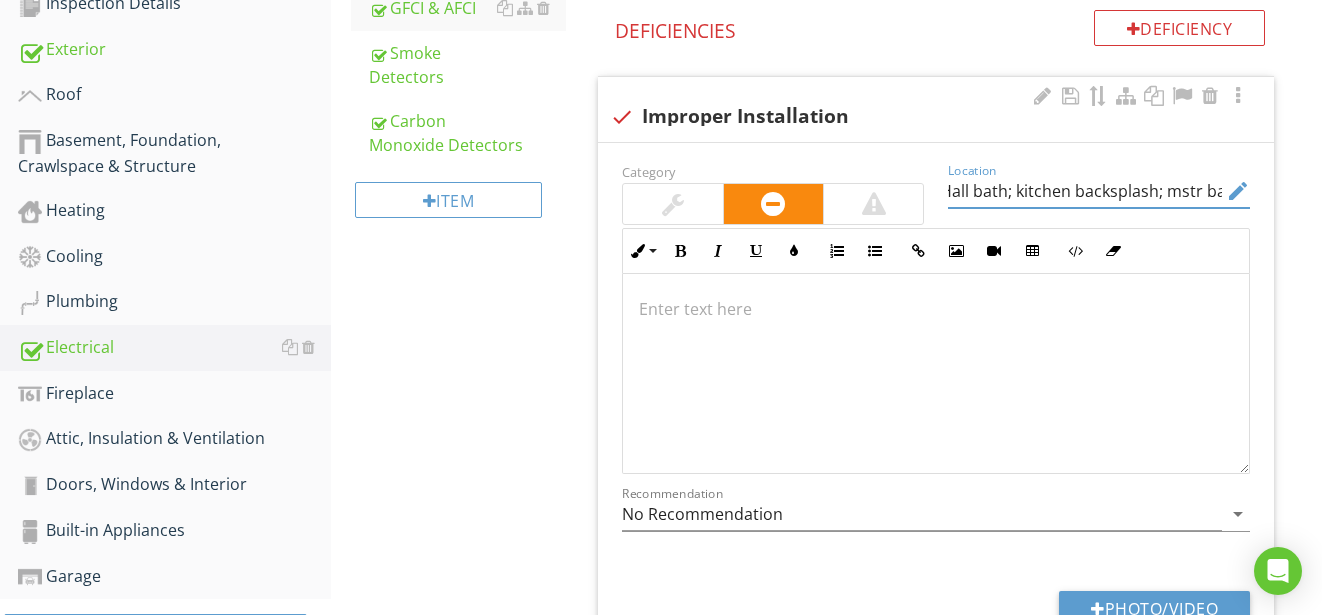 scroll, scrollTop: 0, scrollLeft: 24, axis: horizontal 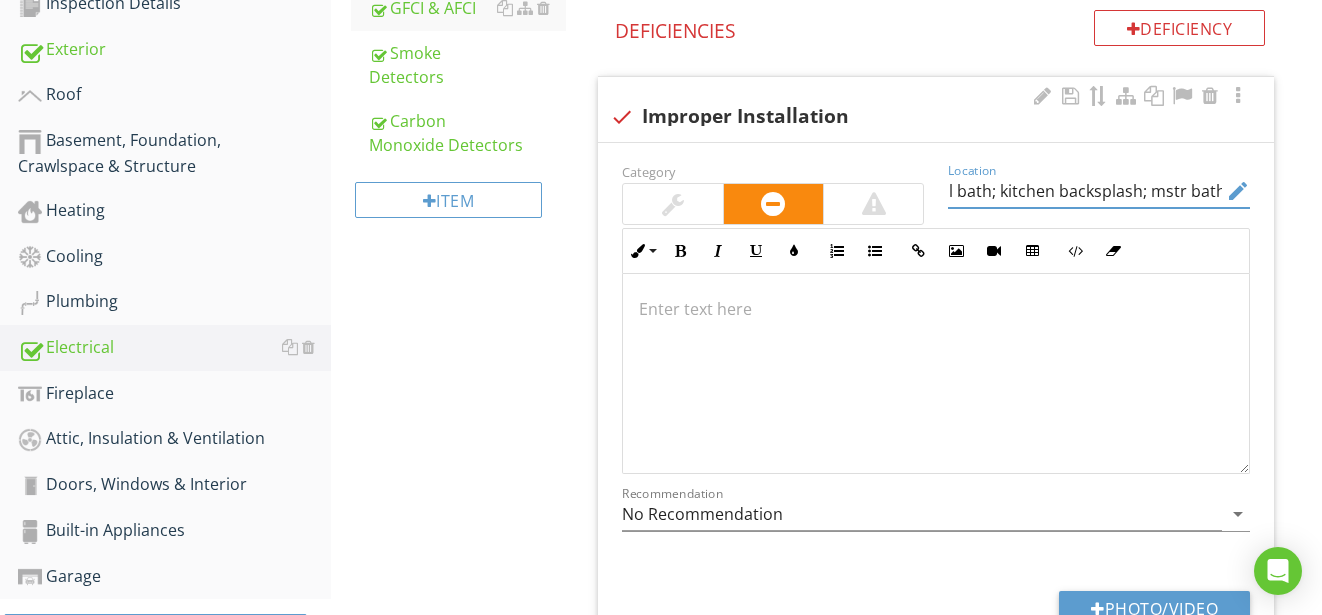 type on "Hall bath; kitchen backsplash; mstr bath" 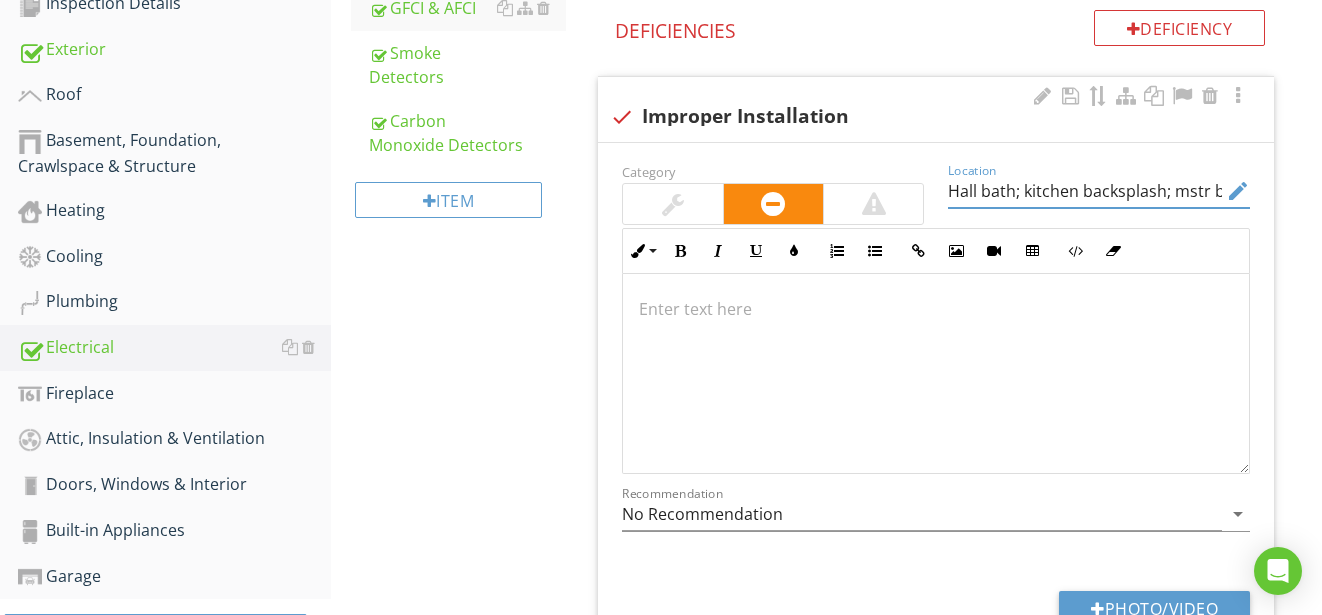 click at bounding box center [936, 309] 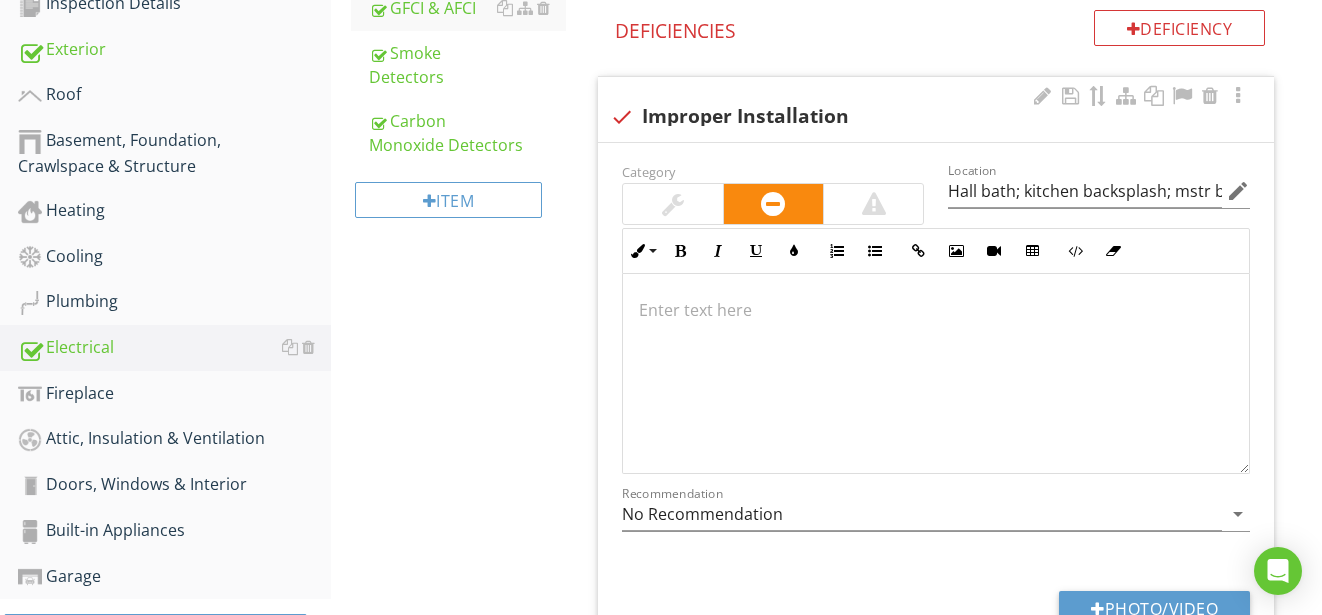 scroll, scrollTop: 1, scrollLeft: 0, axis: vertical 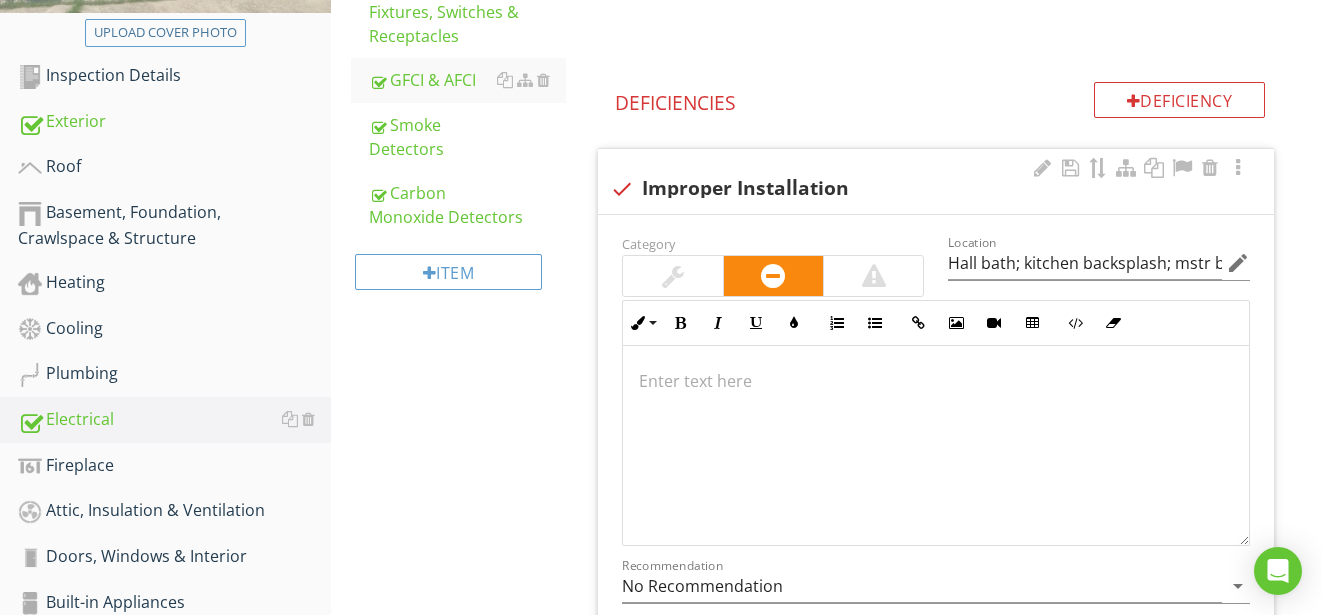 type 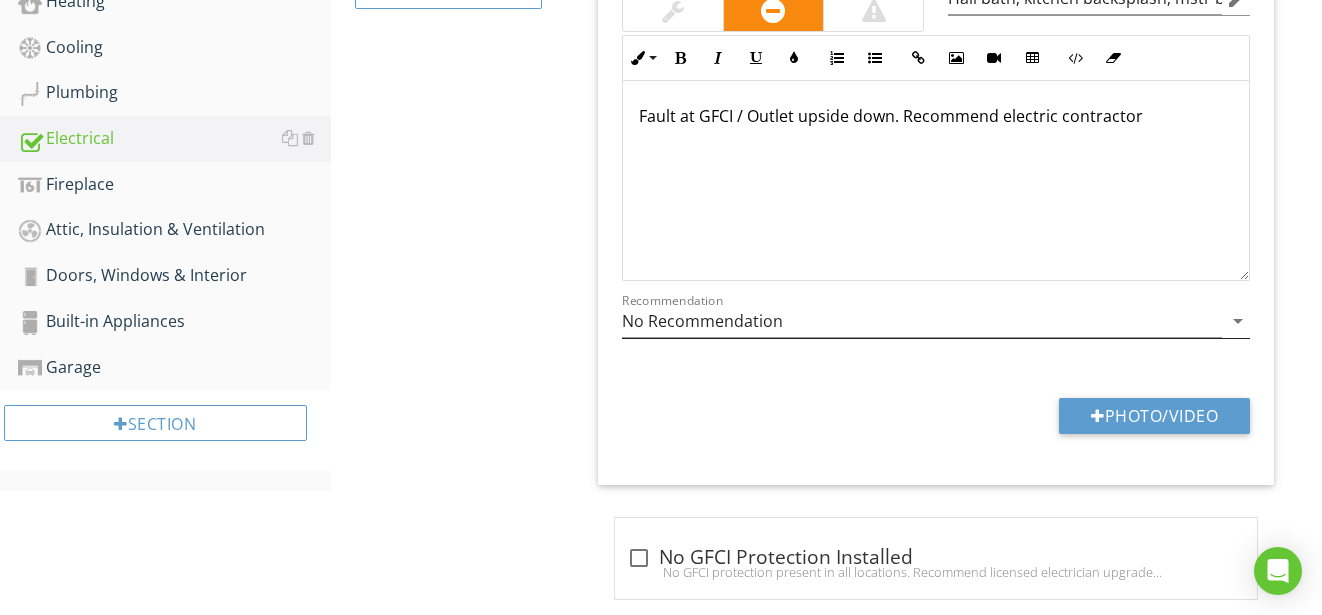 scroll, scrollTop: 944, scrollLeft: 0, axis: vertical 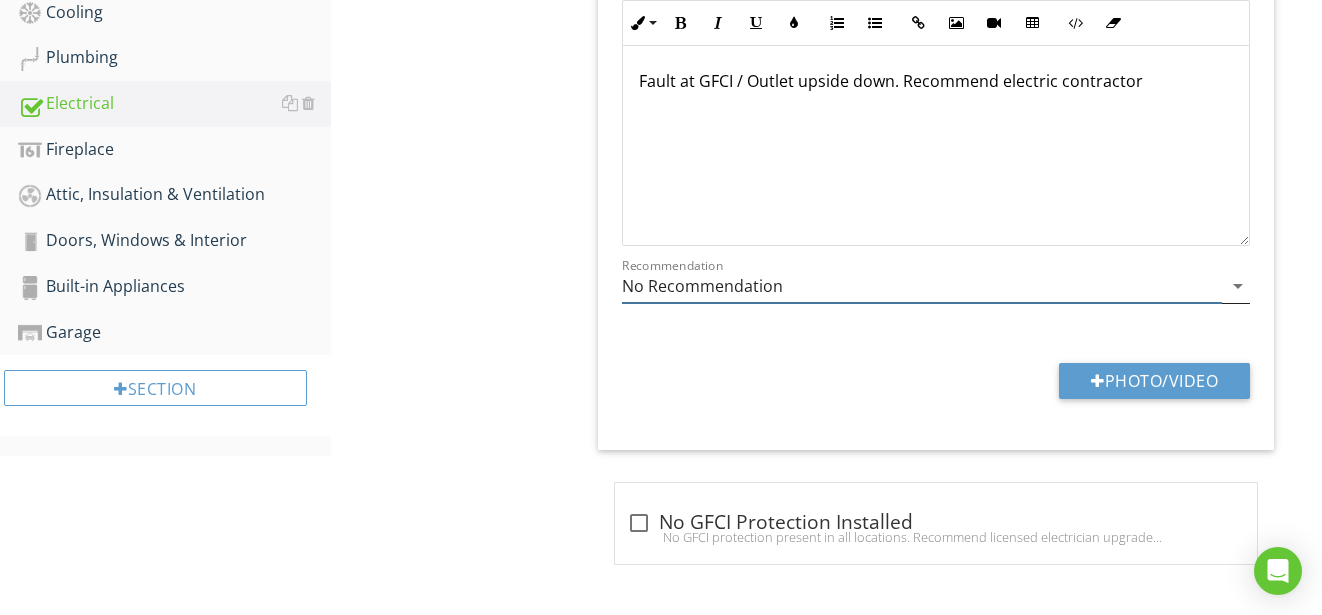click on "arrow_drop_down" at bounding box center (1238, 286) 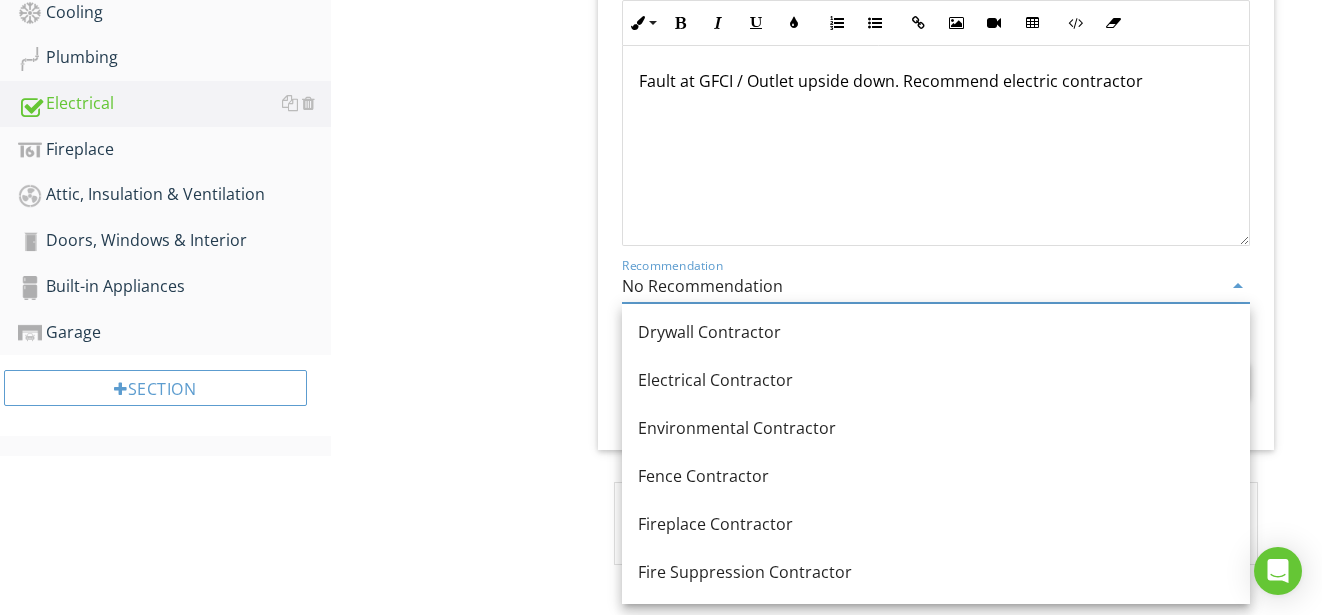 scroll, scrollTop: 708, scrollLeft: 0, axis: vertical 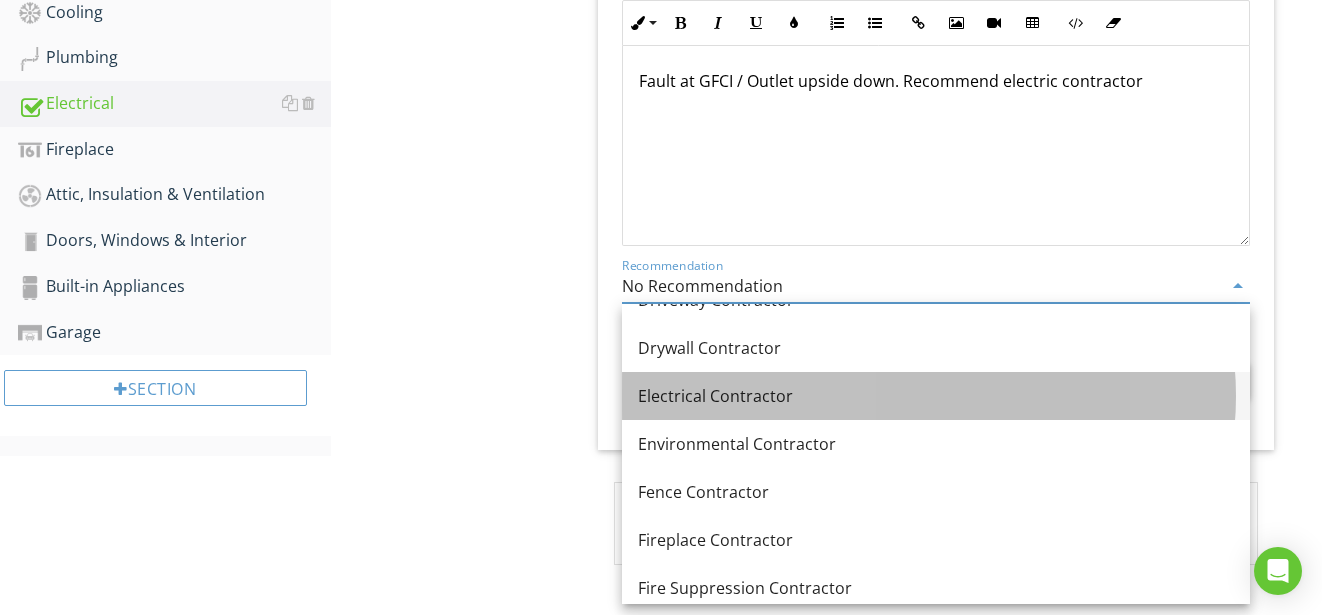 click on "Electrical Contractor" at bounding box center [936, 396] 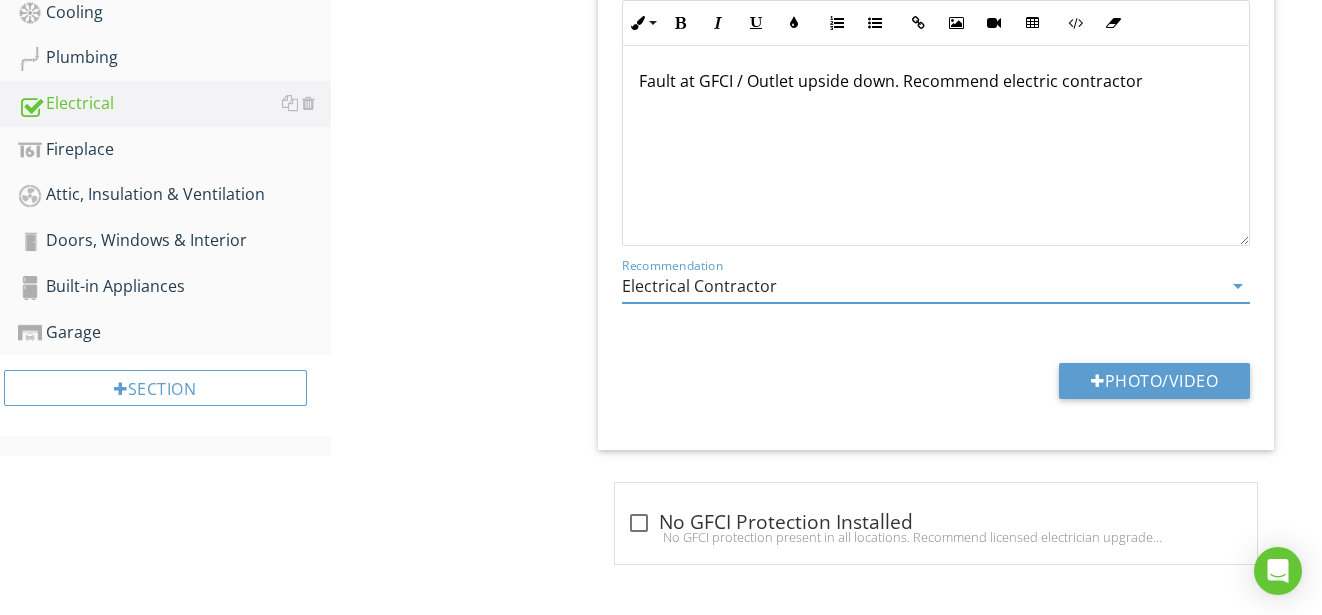 click on "Electrical
General
Service Entrance Conductors
Main & Subpanels, Service & Grounding, Main Overcurrent Device
Branch Wiring Circuits, Breakers & Fuses
Lighting Fixtures, Switches & Receptacles
GFCI & AFCI
Smoke Detectors
Carbon Monoxide Detectors
Item
GFCI & AFCI
Info
Information
Limitations
Limitations
Deficiency
Deficiencies
check
Improper Installation
Category                 Location edit       Inline Style XLarge" at bounding box center [827, -65] 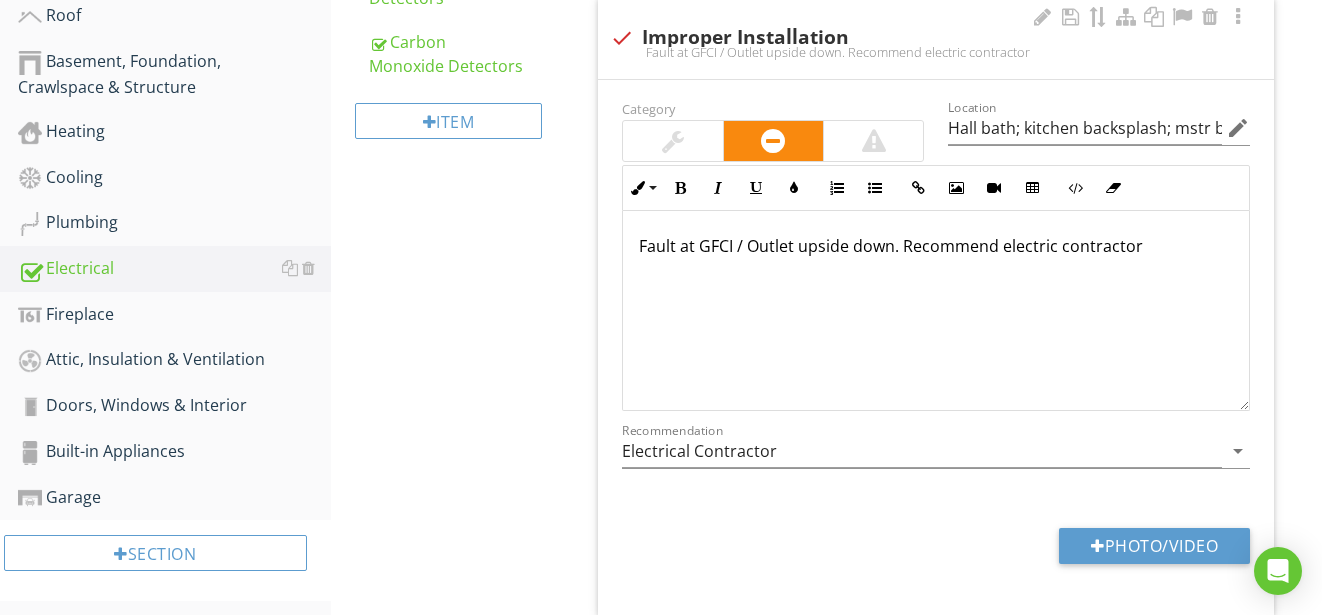 scroll, scrollTop: 744, scrollLeft: 0, axis: vertical 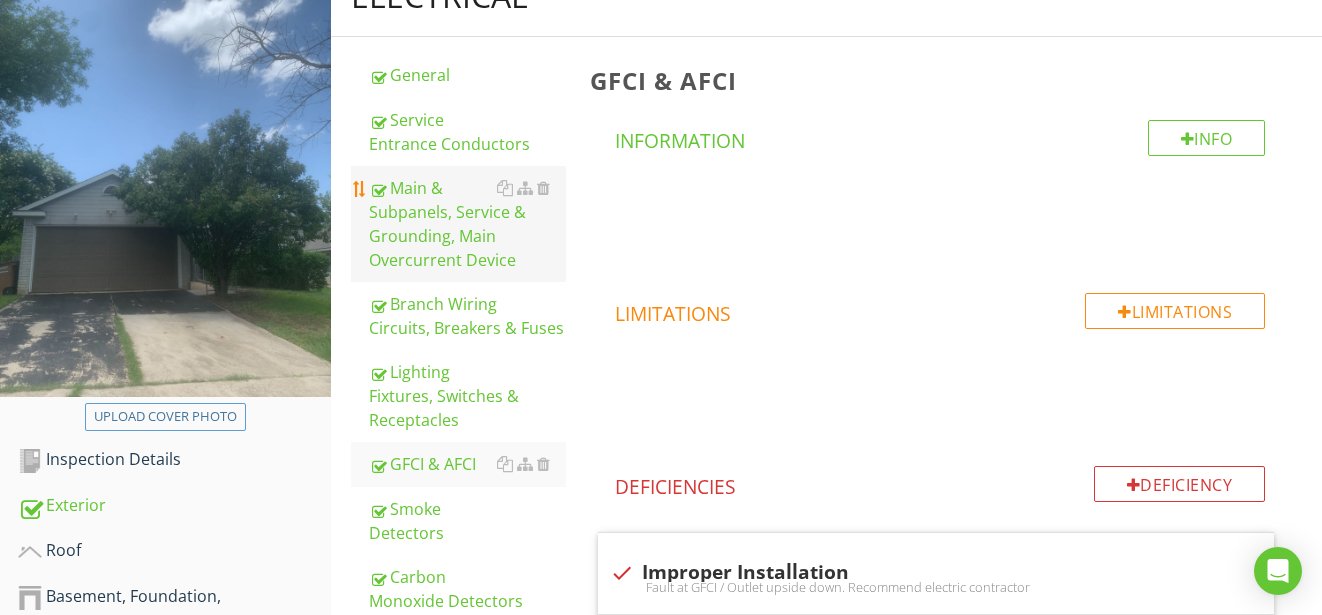 click on "Main & Subpanels, Service & Grounding, Main Overcurrent Device" at bounding box center (468, 224) 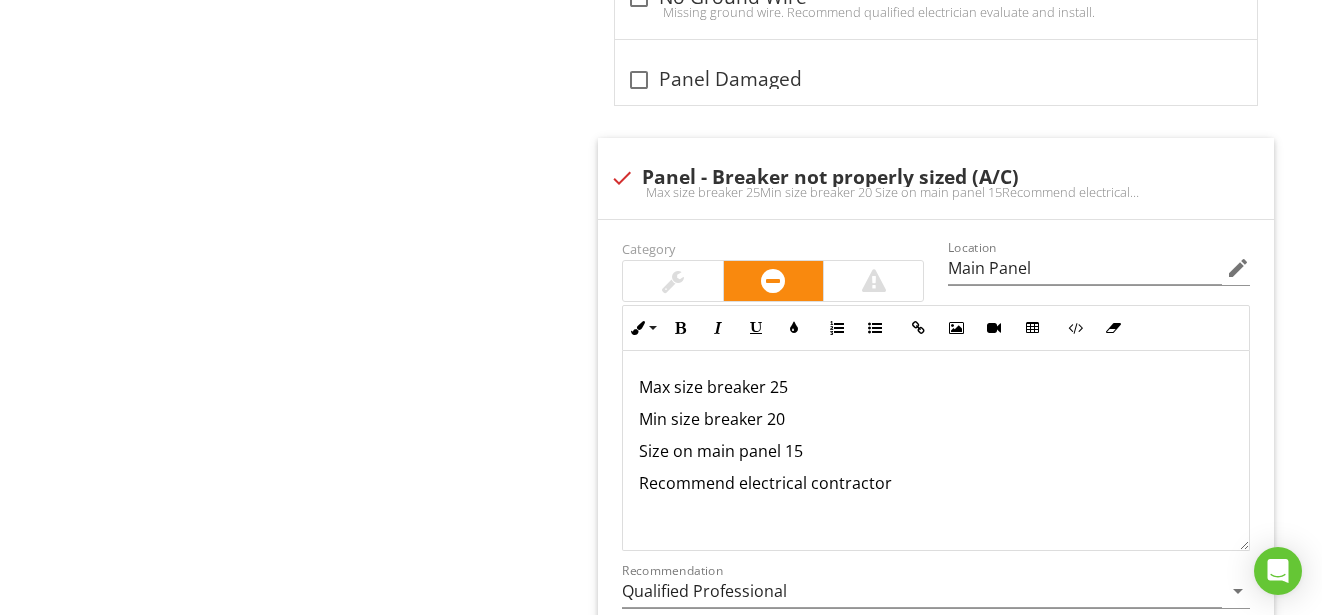scroll, scrollTop: 2444, scrollLeft: 0, axis: vertical 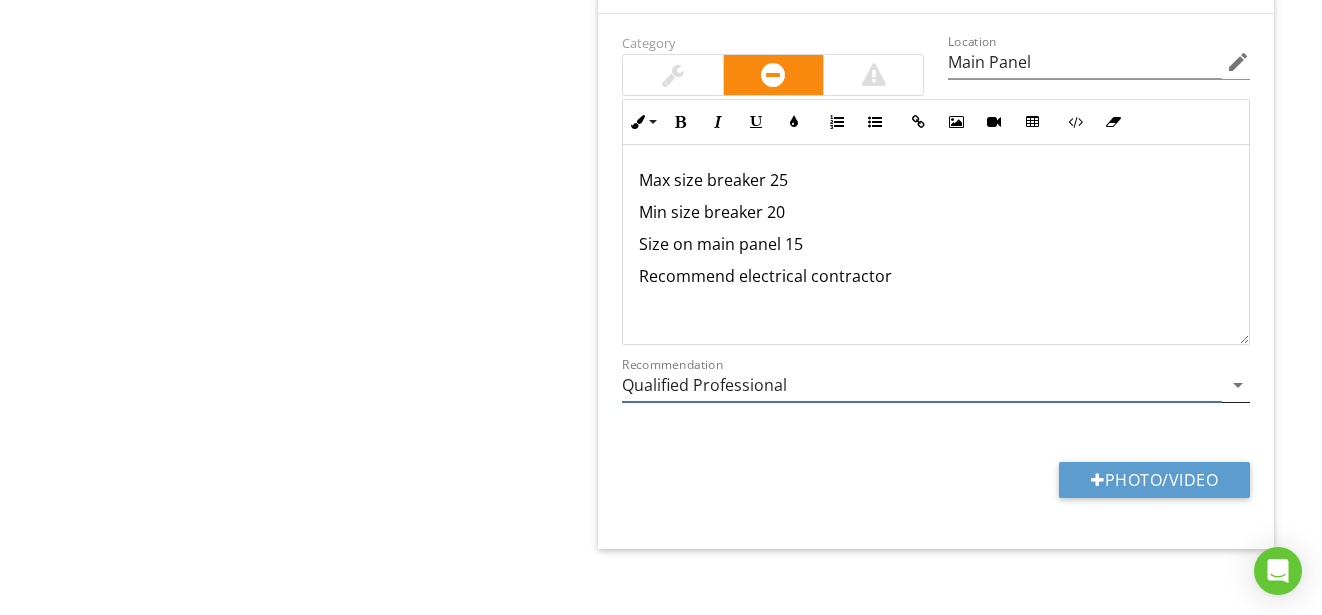 click on "arrow_drop_down" at bounding box center (1238, 385) 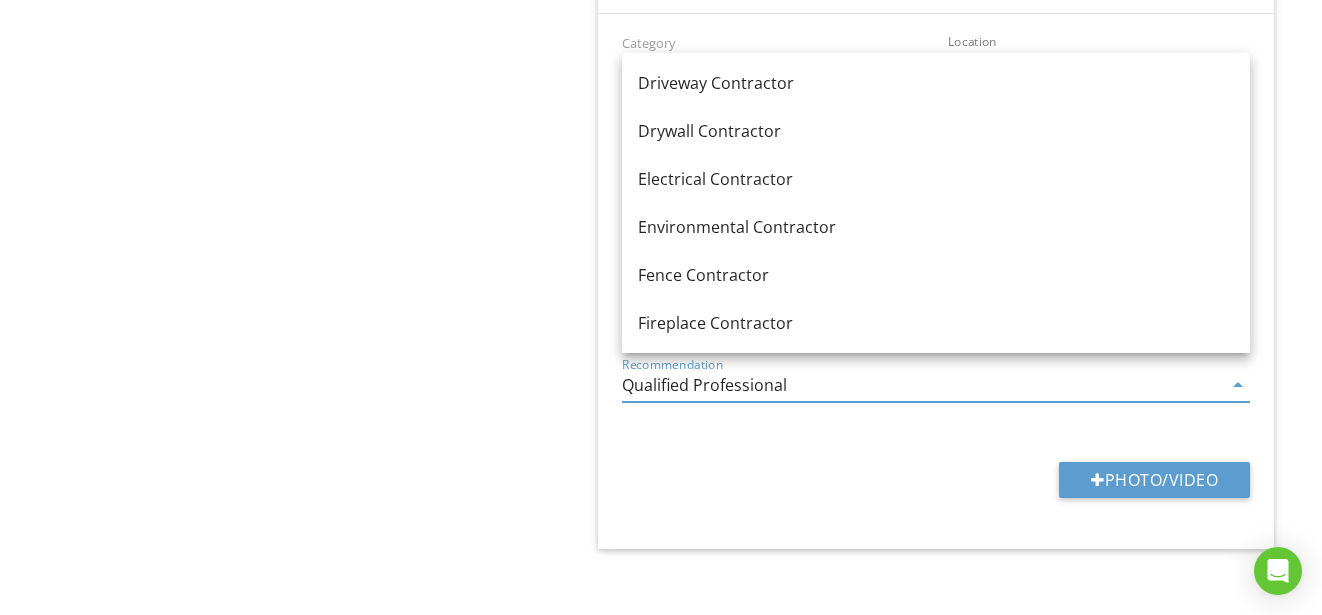 scroll, scrollTop: 682, scrollLeft: 0, axis: vertical 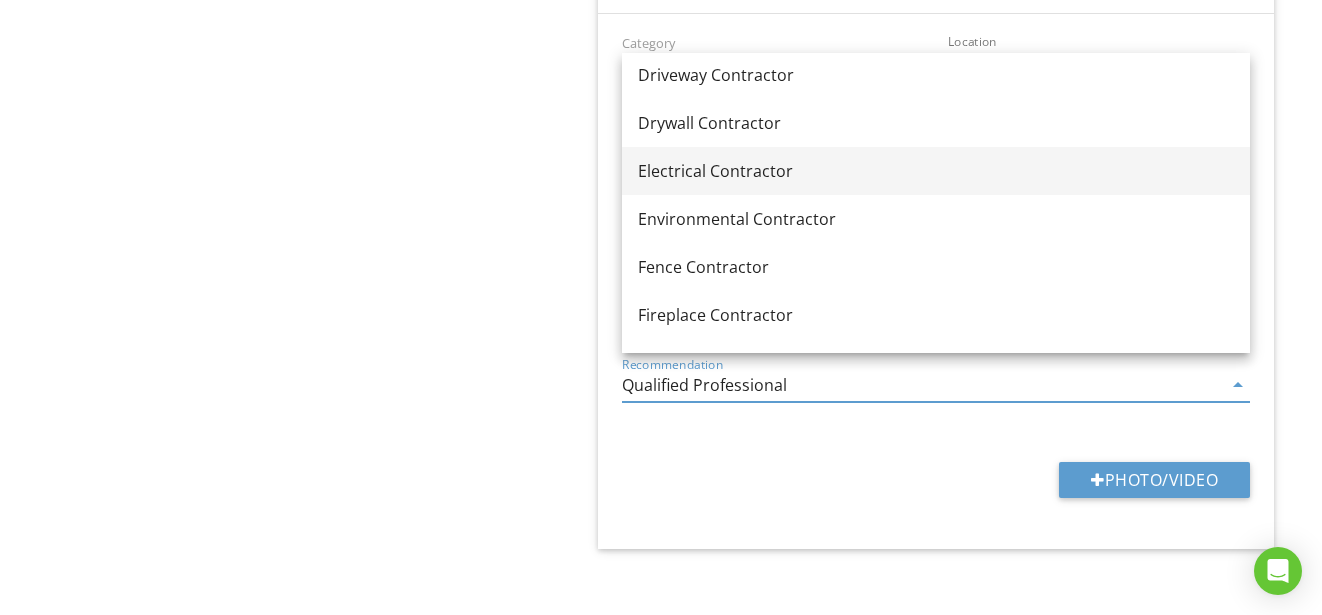 click on "Electrical Contractor" at bounding box center (936, 171) 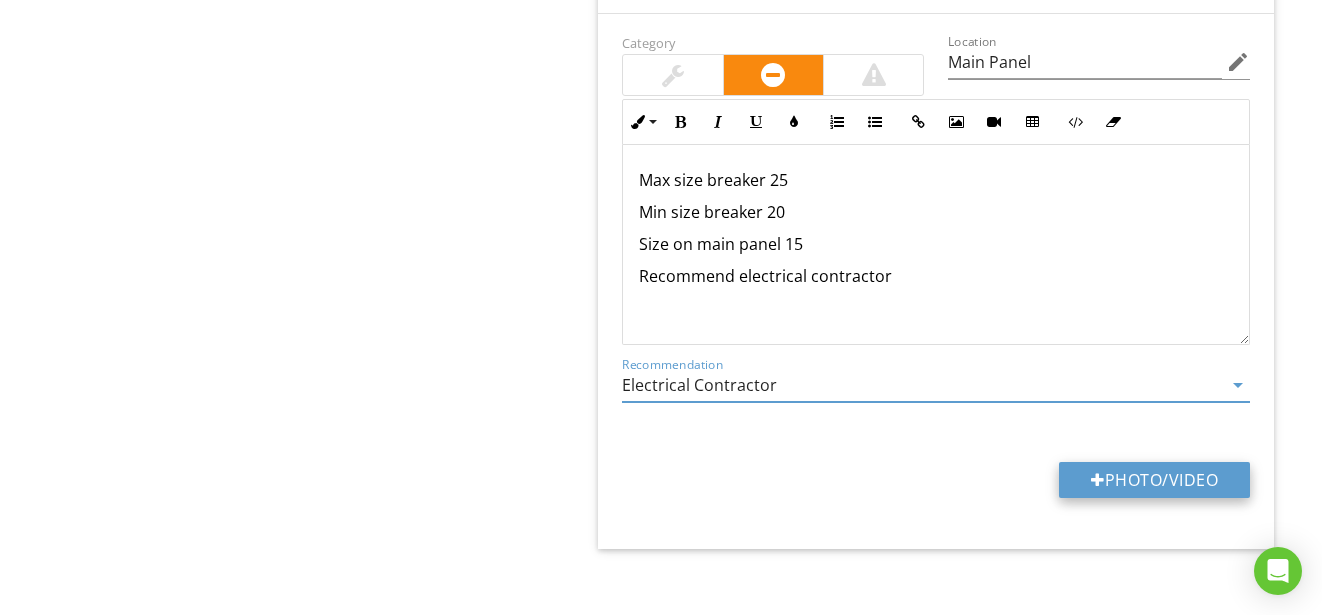 click on "Photo/Video" at bounding box center (1154, 480) 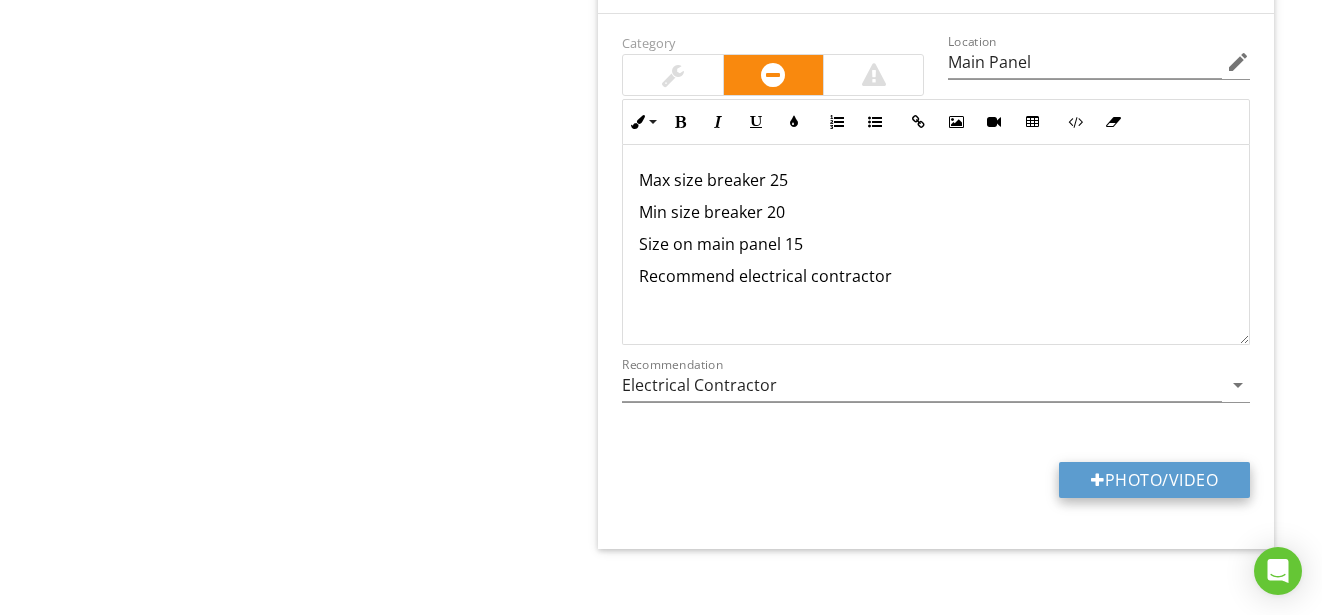 type on "C:\fakepath\ac.jpg" 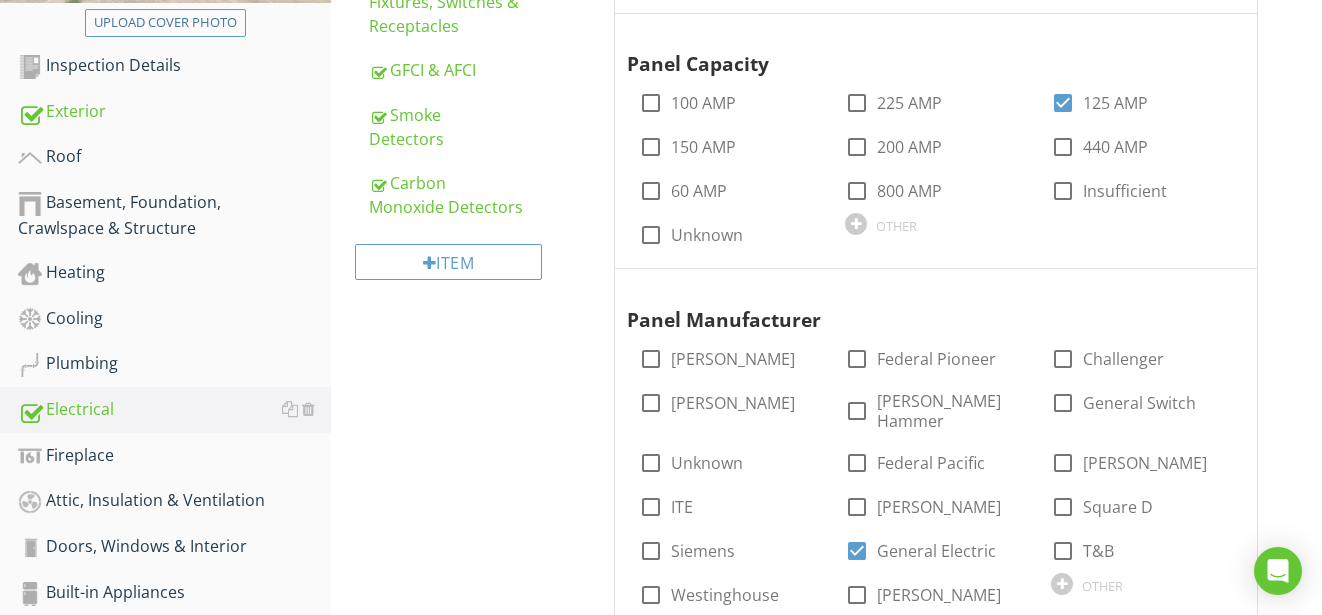 scroll, scrollTop: 633, scrollLeft: 0, axis: vertical 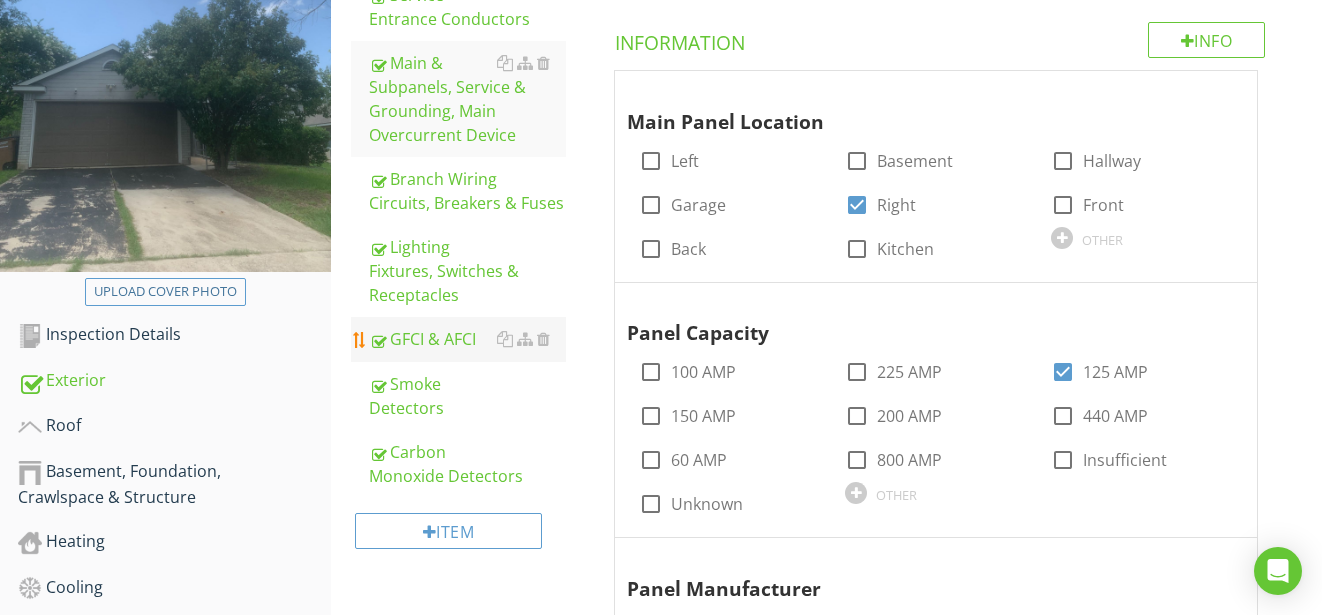 click on "GFCI & AFCI" at bounding box center [468, 339] 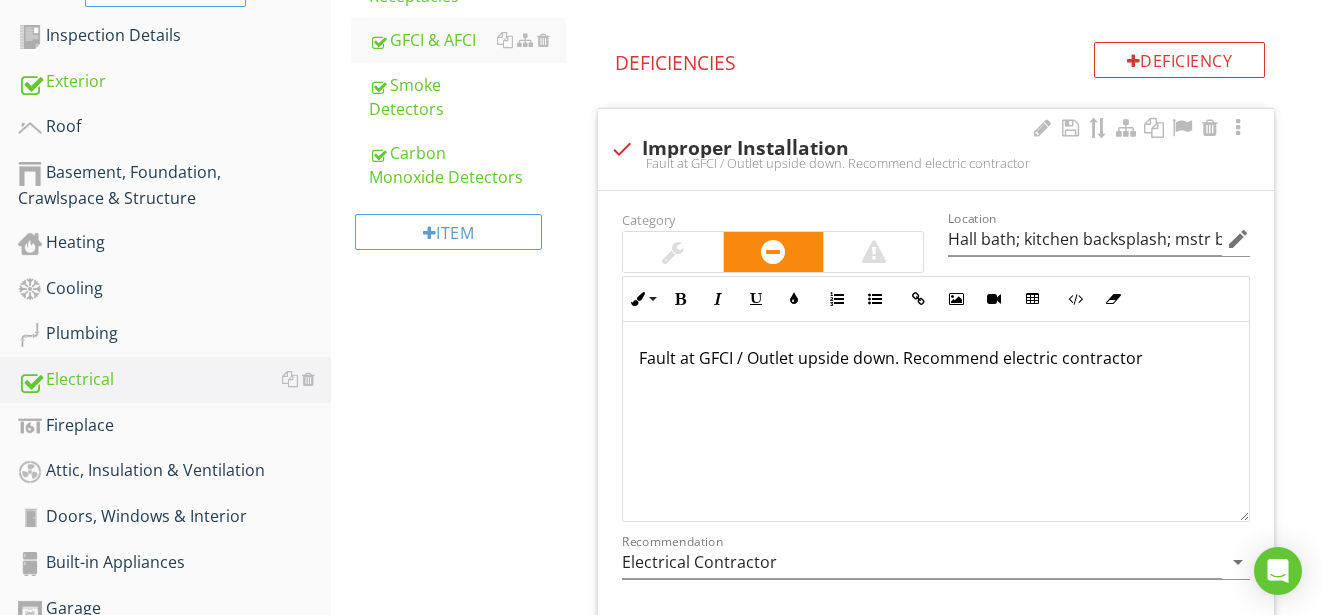 scroll, scrollTop: 669, scrollLeft: 0, axis: vertical 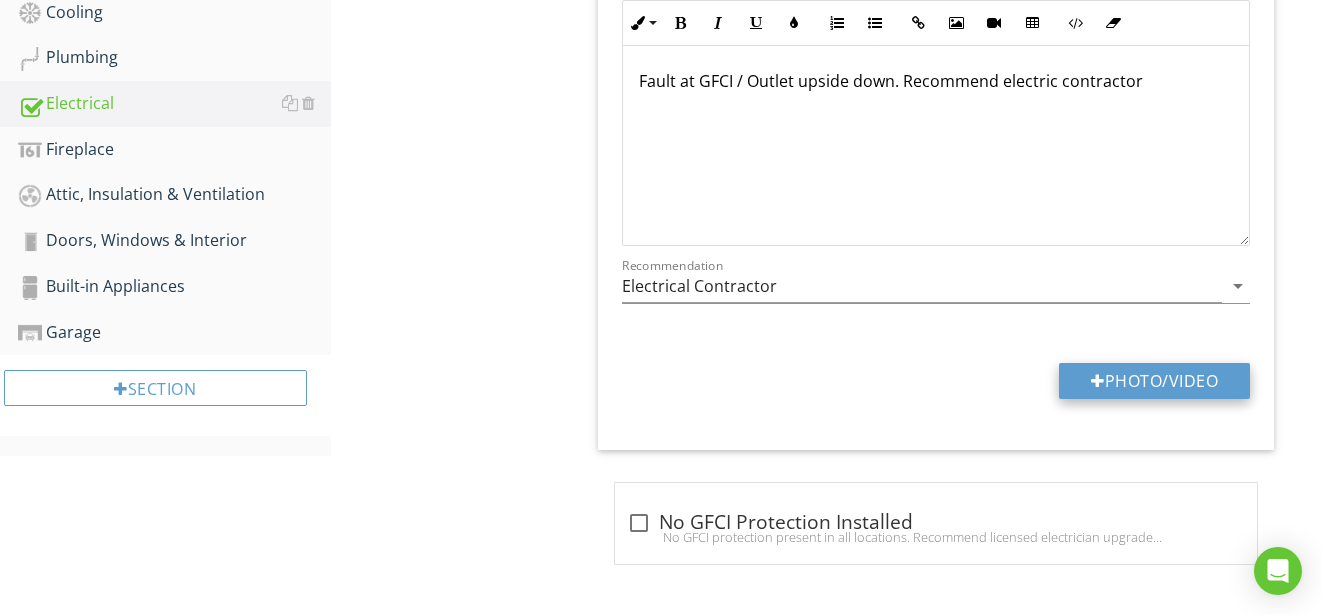 click on "Photo/Video" at bounding box center (1154, 381) 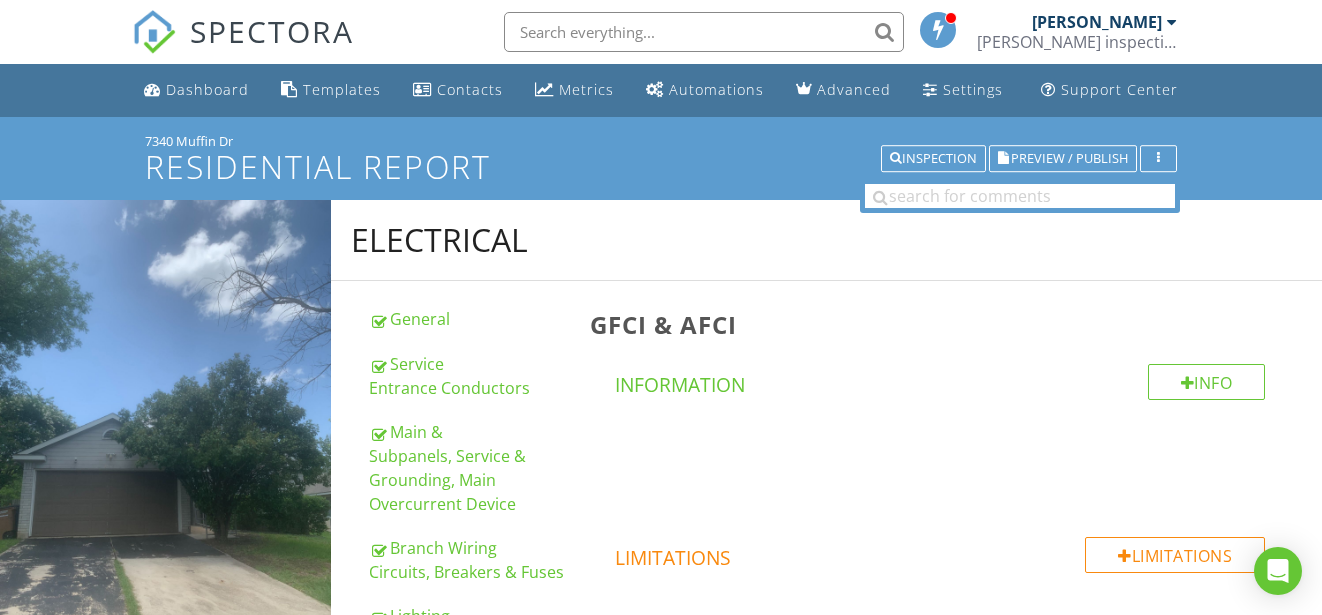 scroll, scrollTop: 0, scrollLeft: 0, axis: both 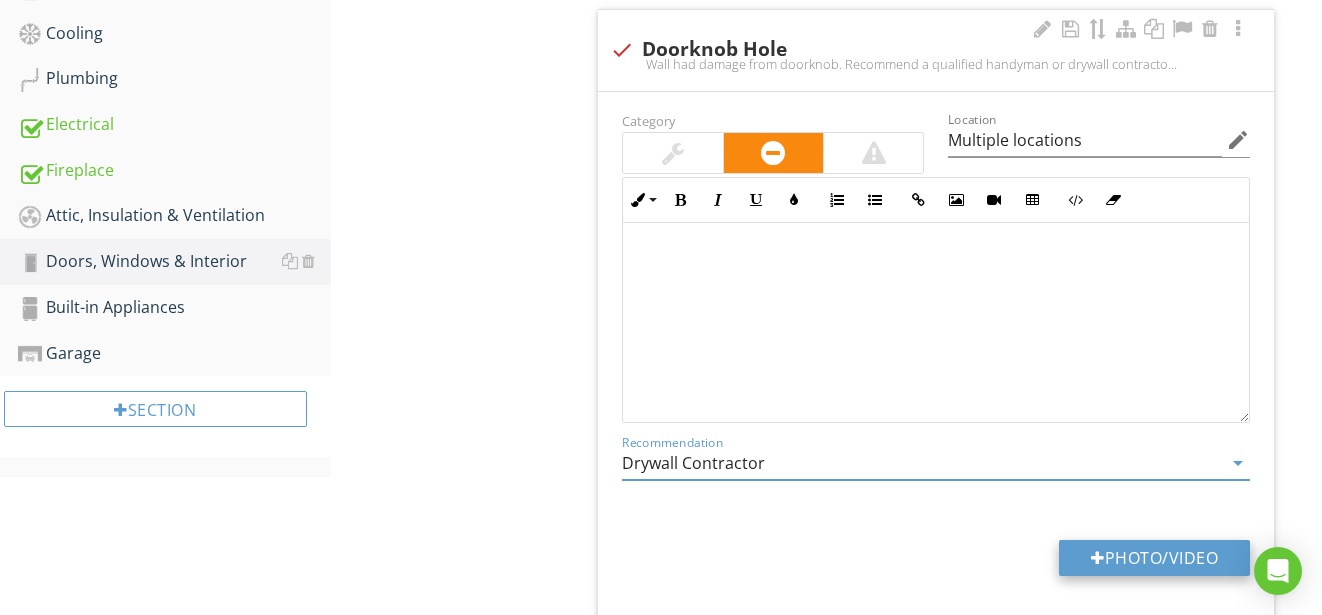 click on "Photo/Video" at bounding box center (1154, 558) 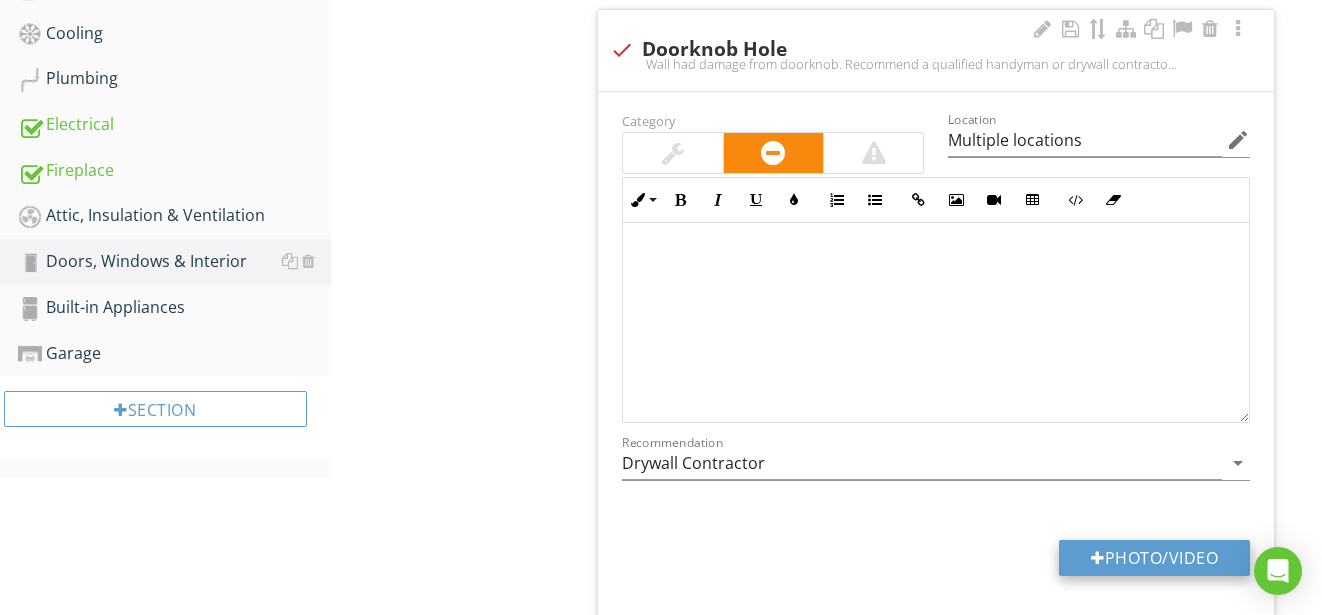 type on "C:\fakepath\dh.jpg" 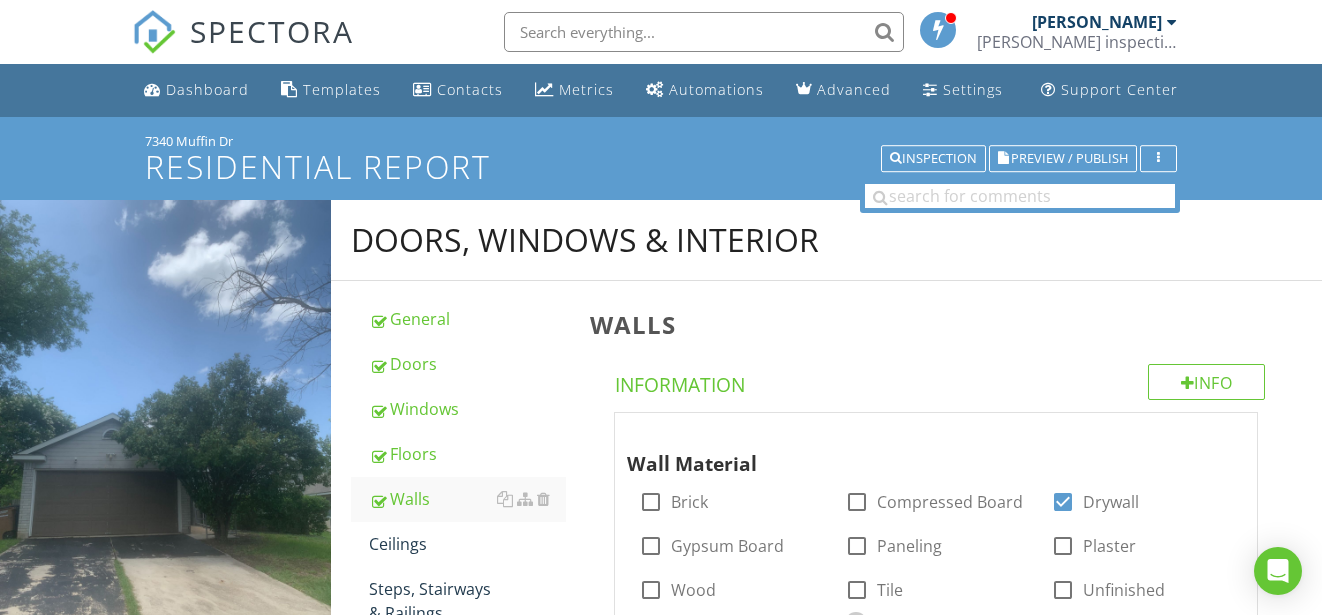scroll, scrollTop: 1751, scrollLeft: 0, axis: vertical 